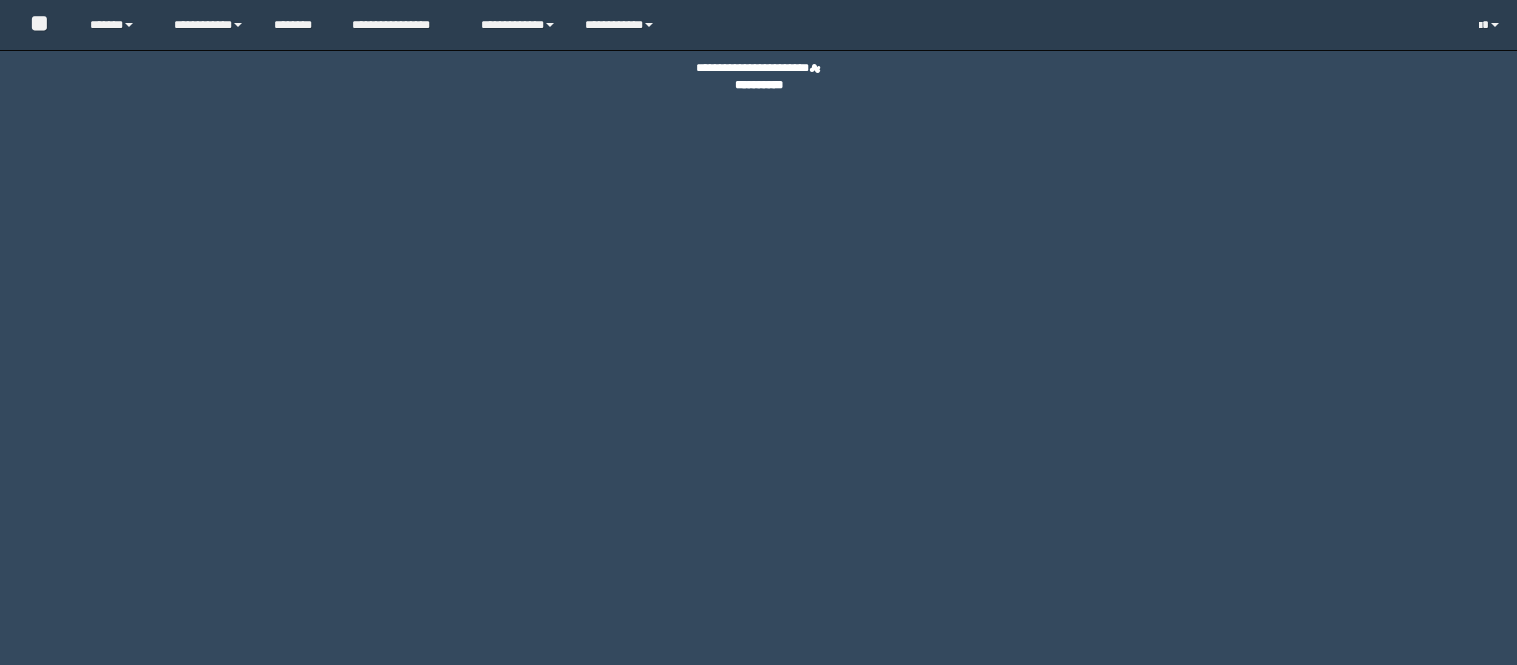 scroll, scrollTop: 0, scrollLeft: 0, axis: both 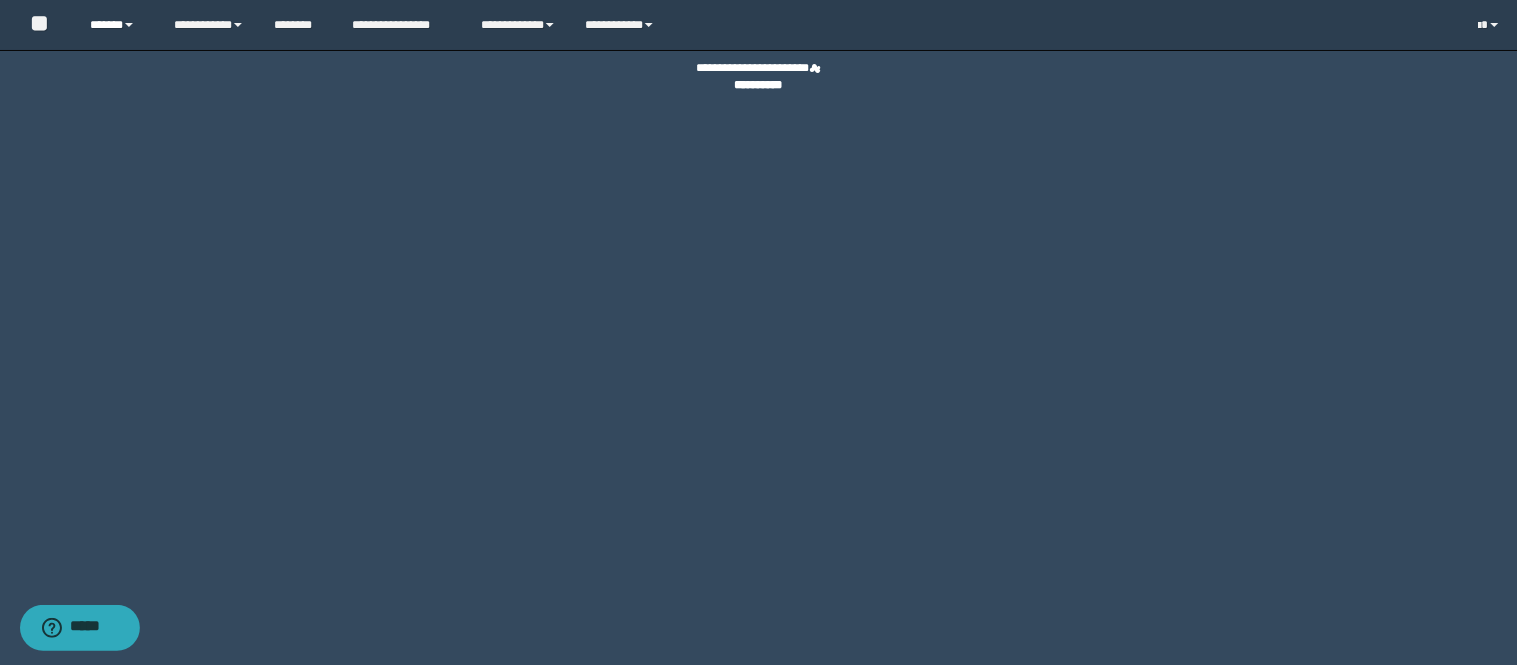 click on "******" at bounding box center [116, 25] 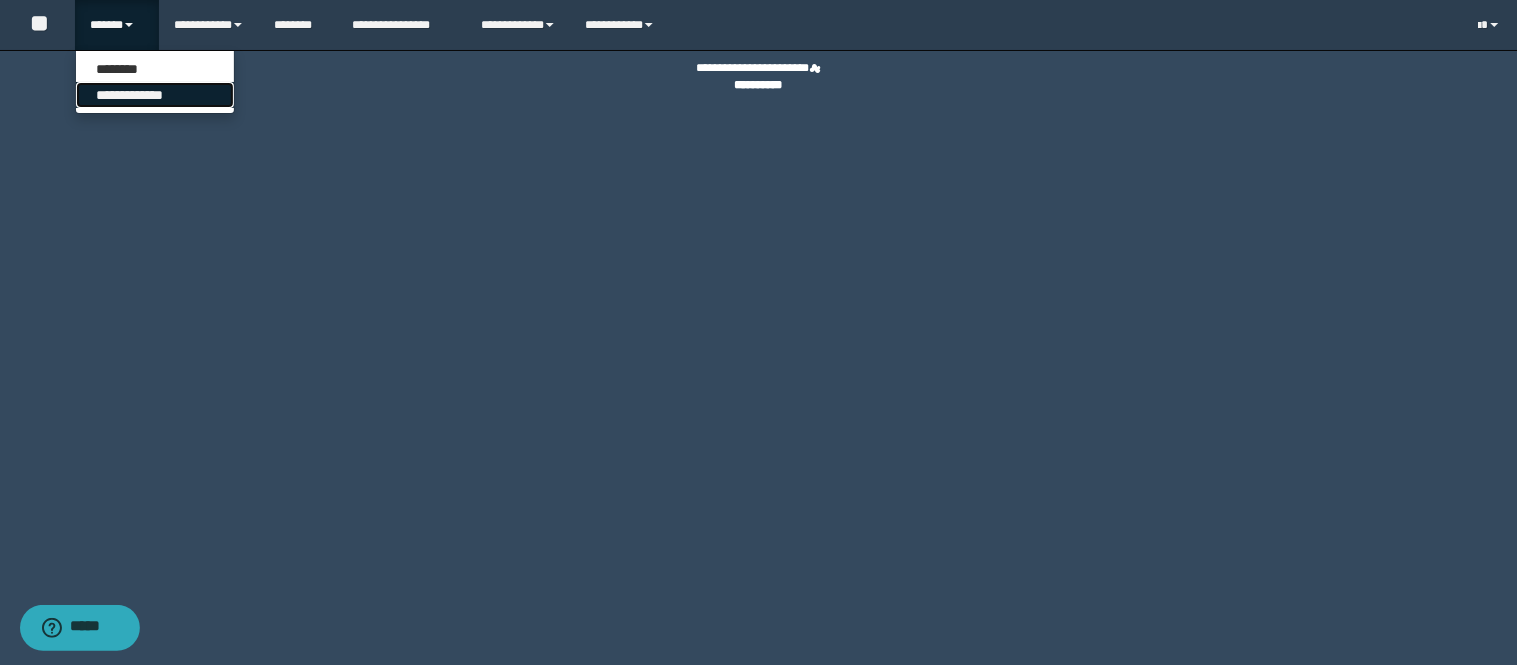 click on "**********" at bounding box center (155, 95) 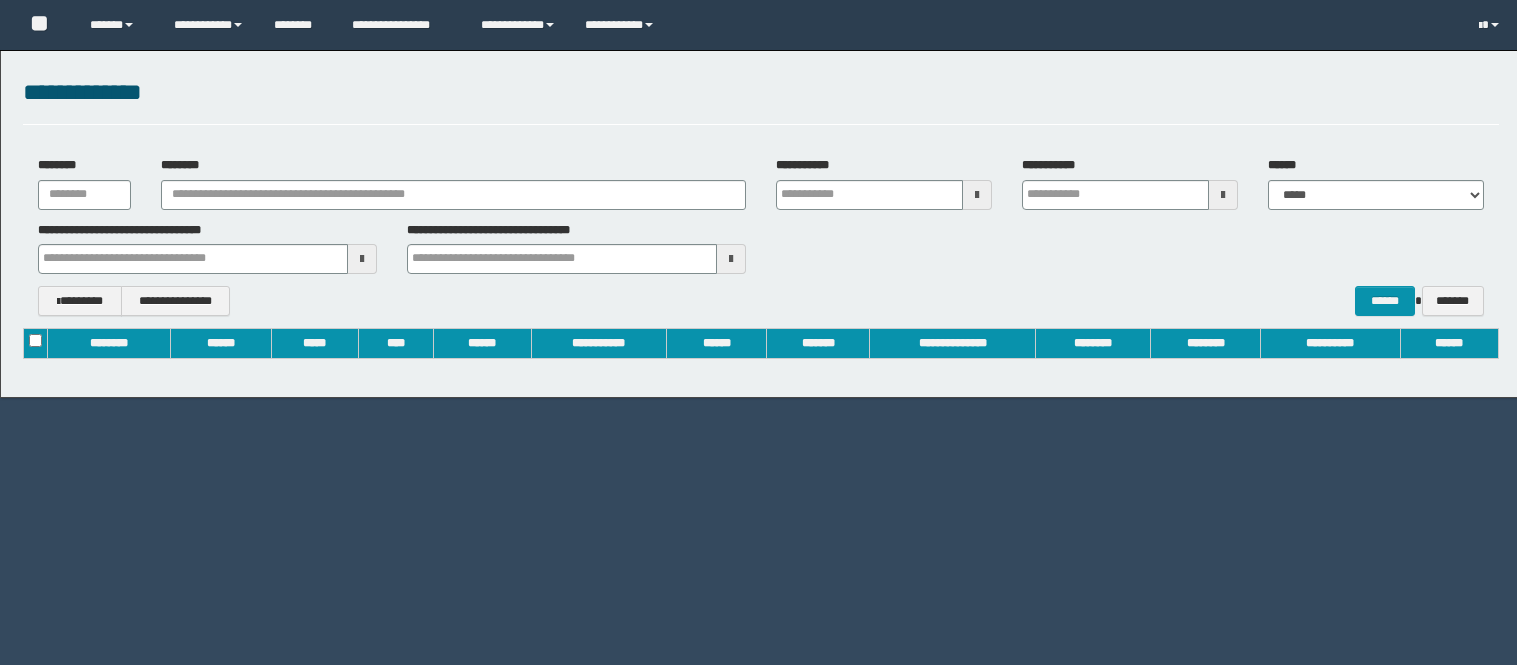 scroll, scrollTop: 0, scrollLeft: 0, axis: both 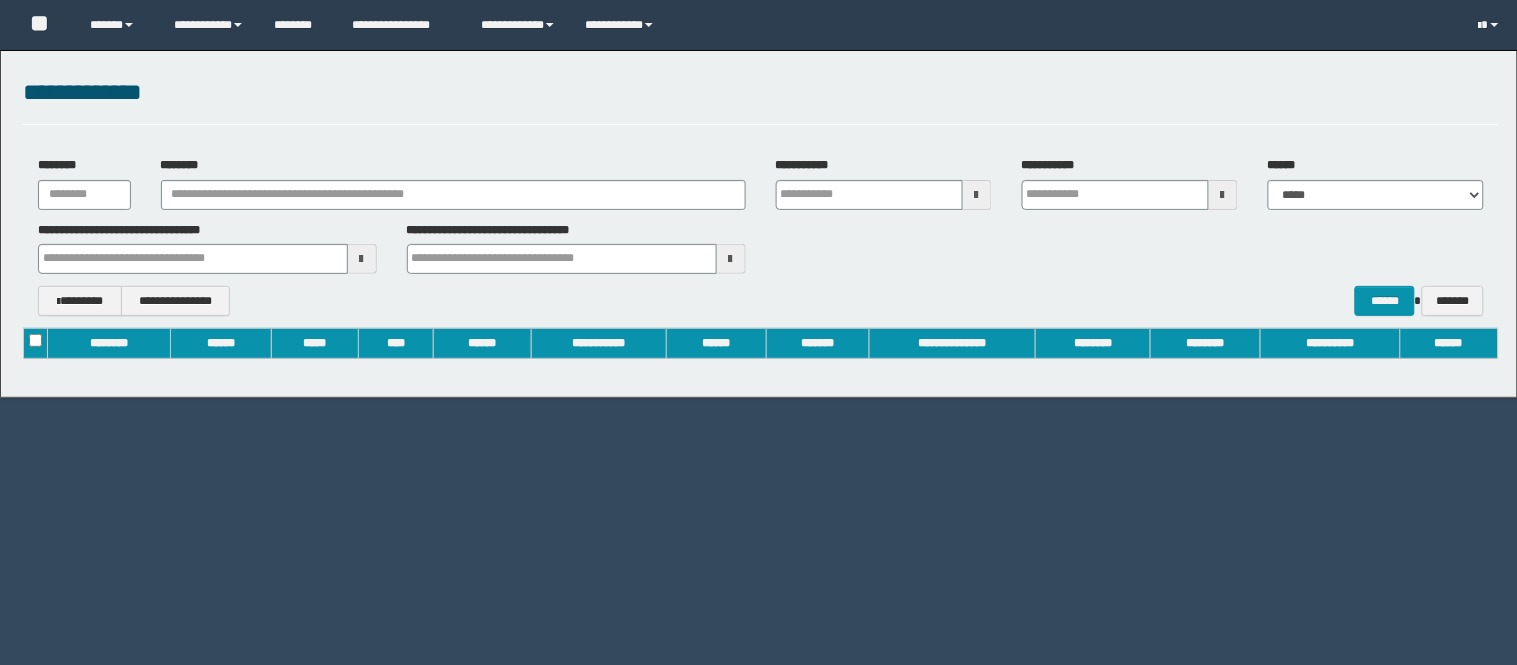 type on "**********" 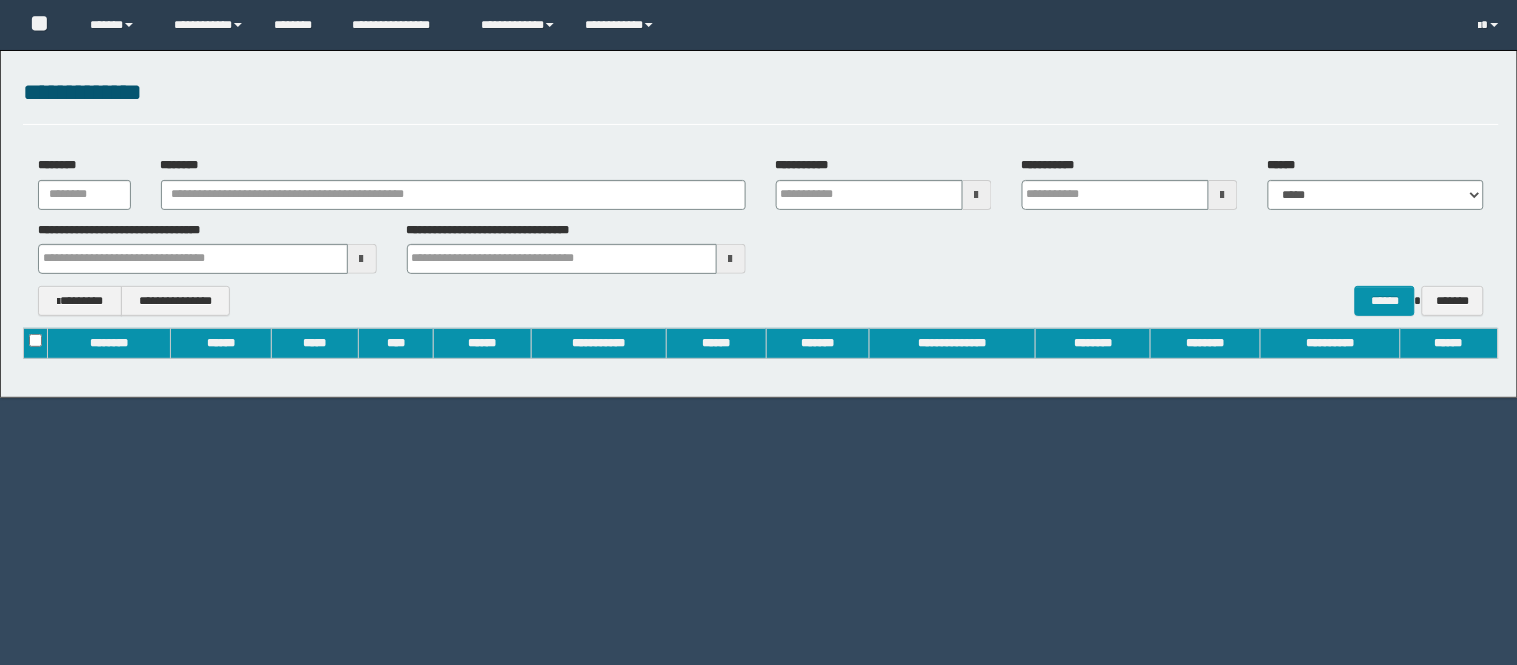 type on "**********" 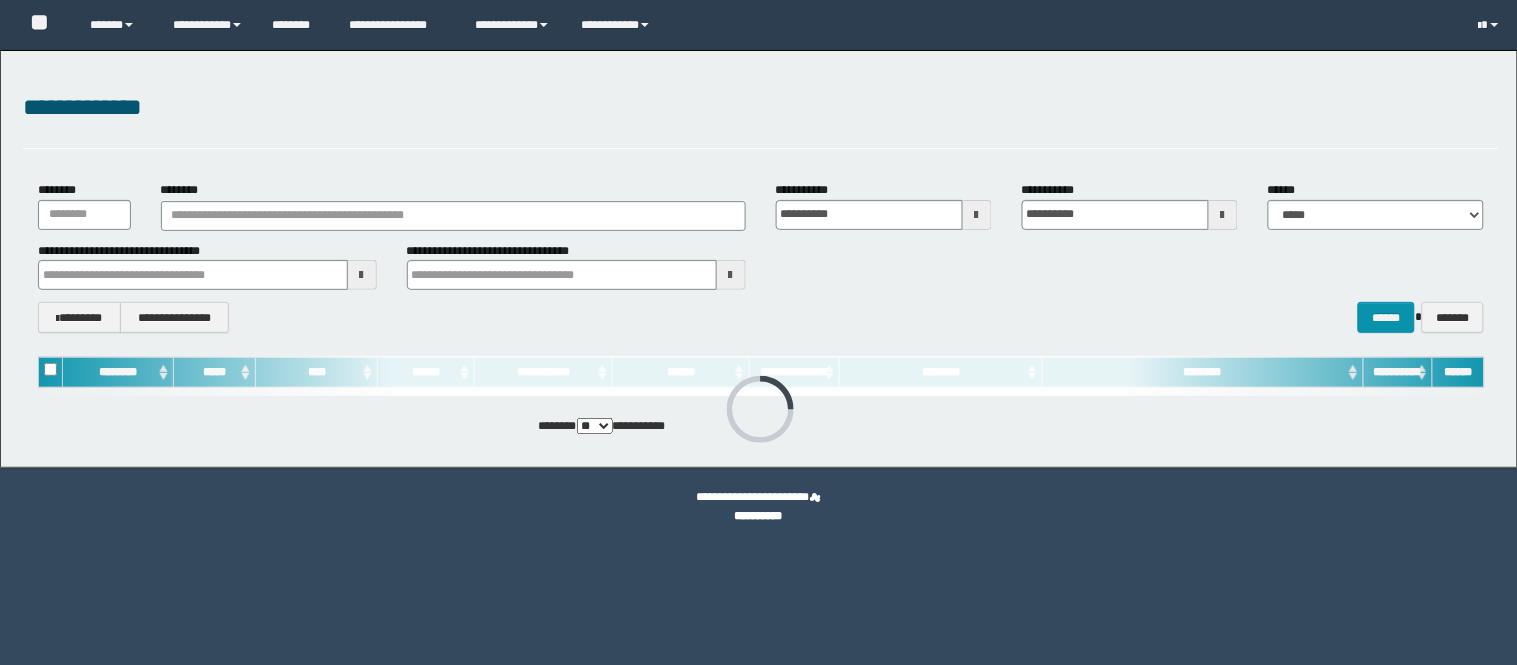 click on "********" at bounding box center (453, 205) 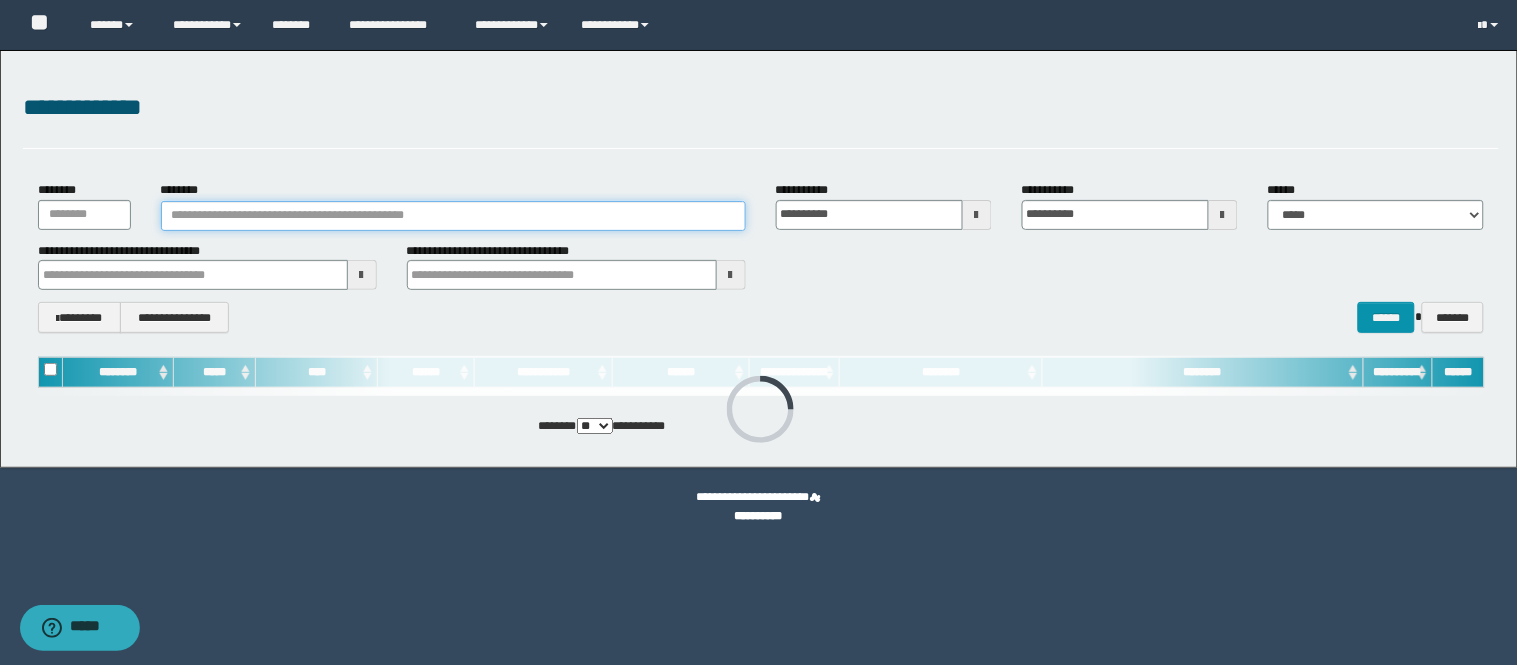 click on "********" at bounding box center [453, 216] 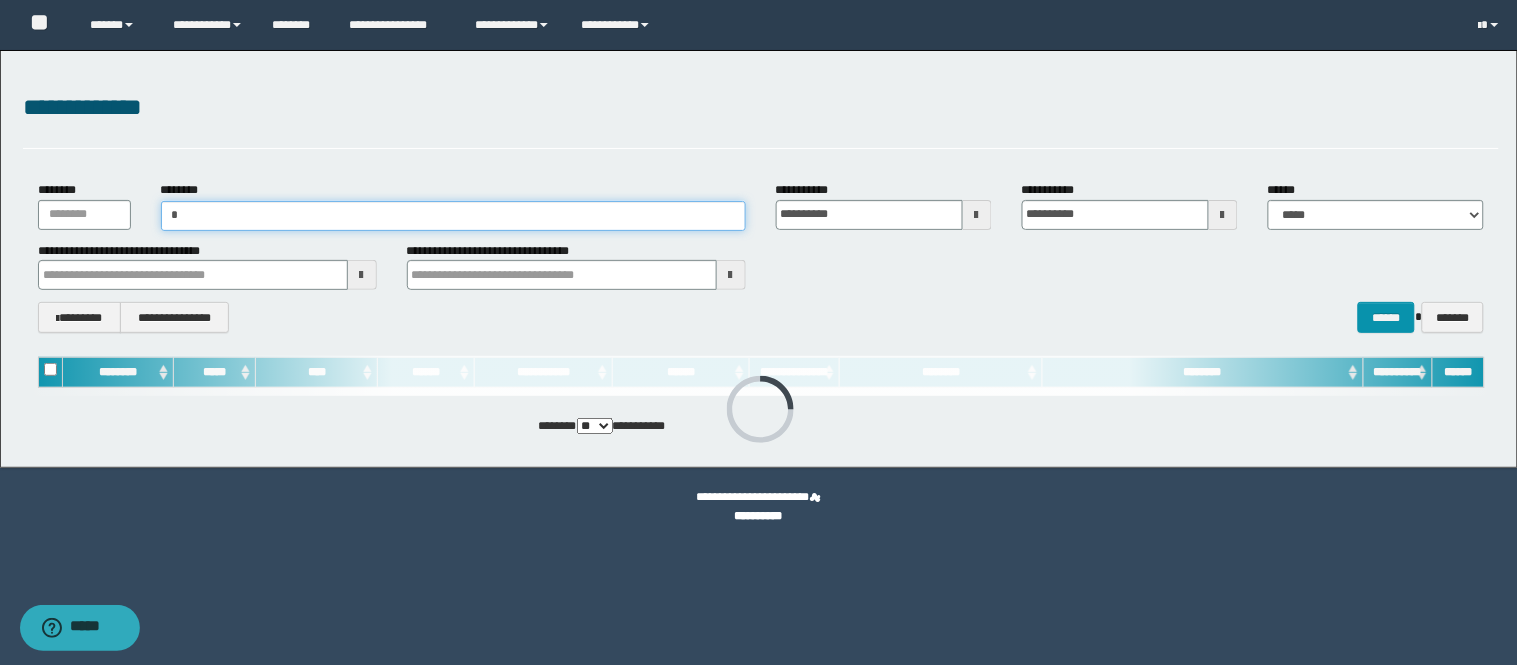 type on "**" 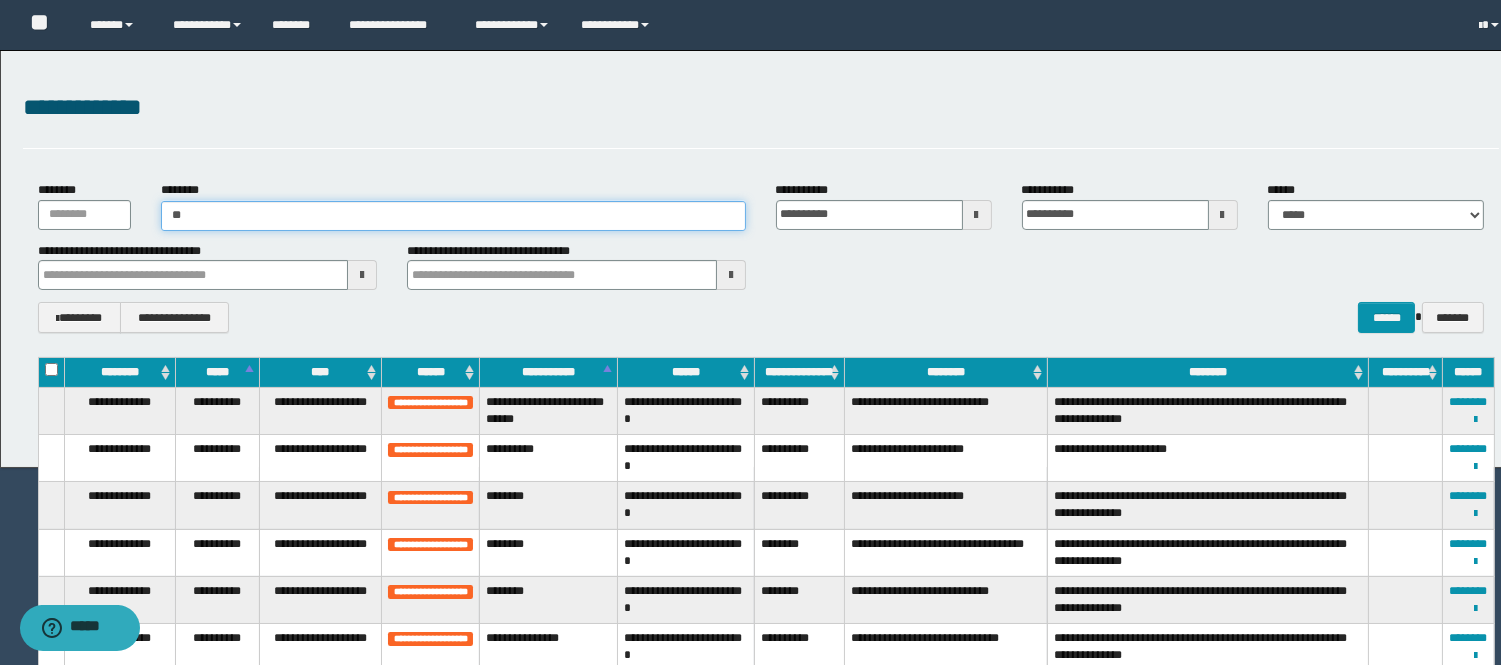 type on "**" 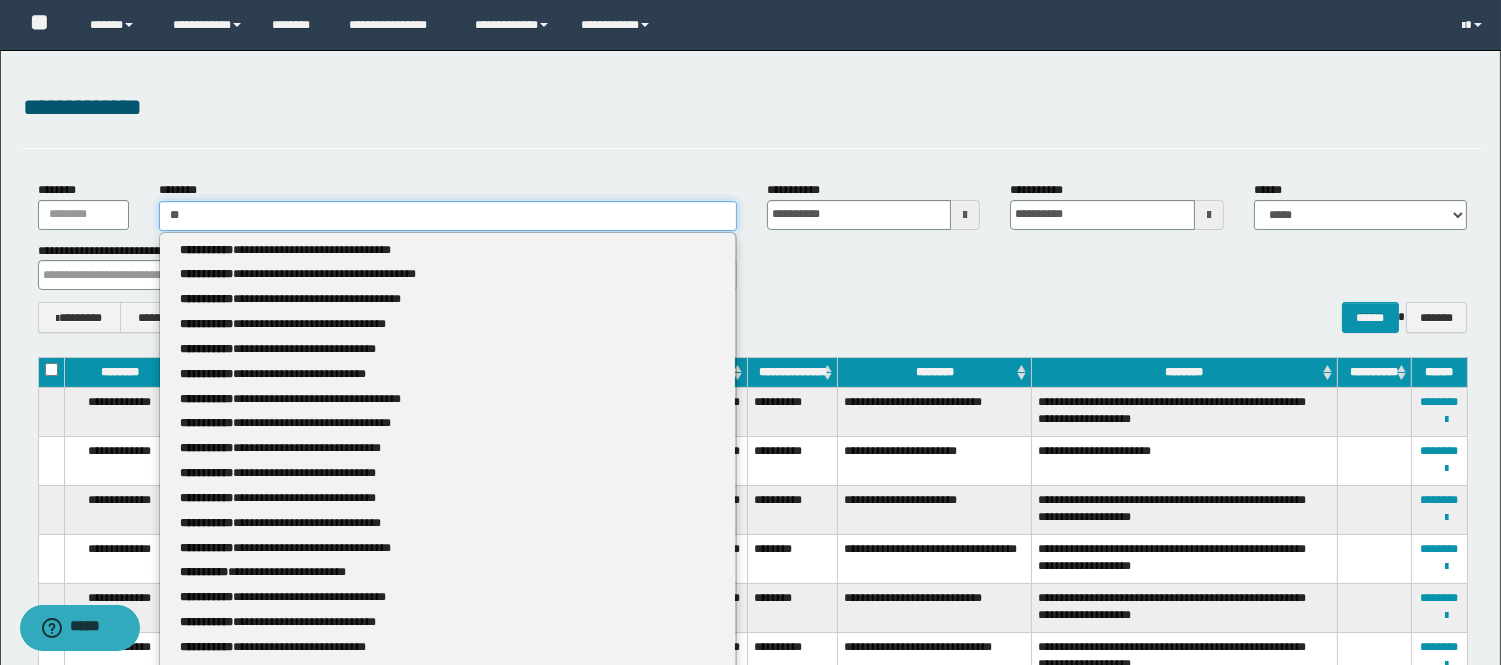 type 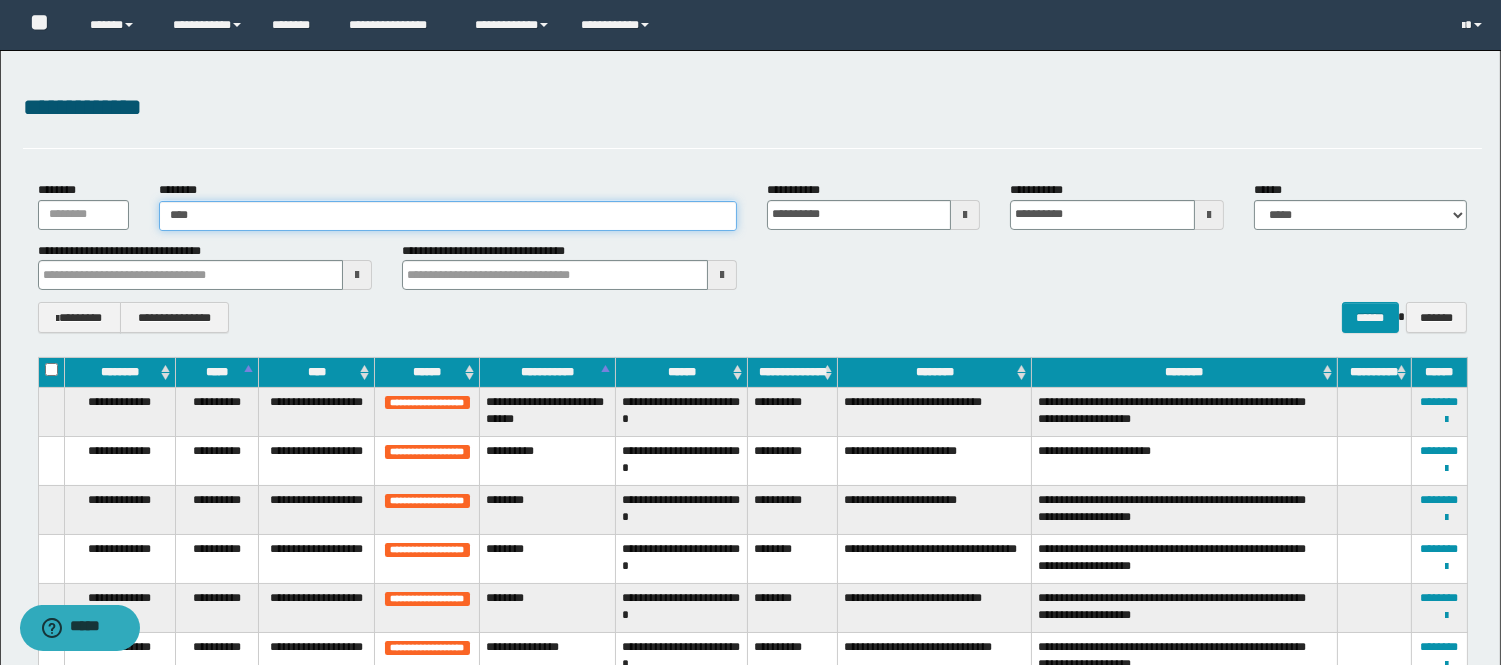 type on "*****" 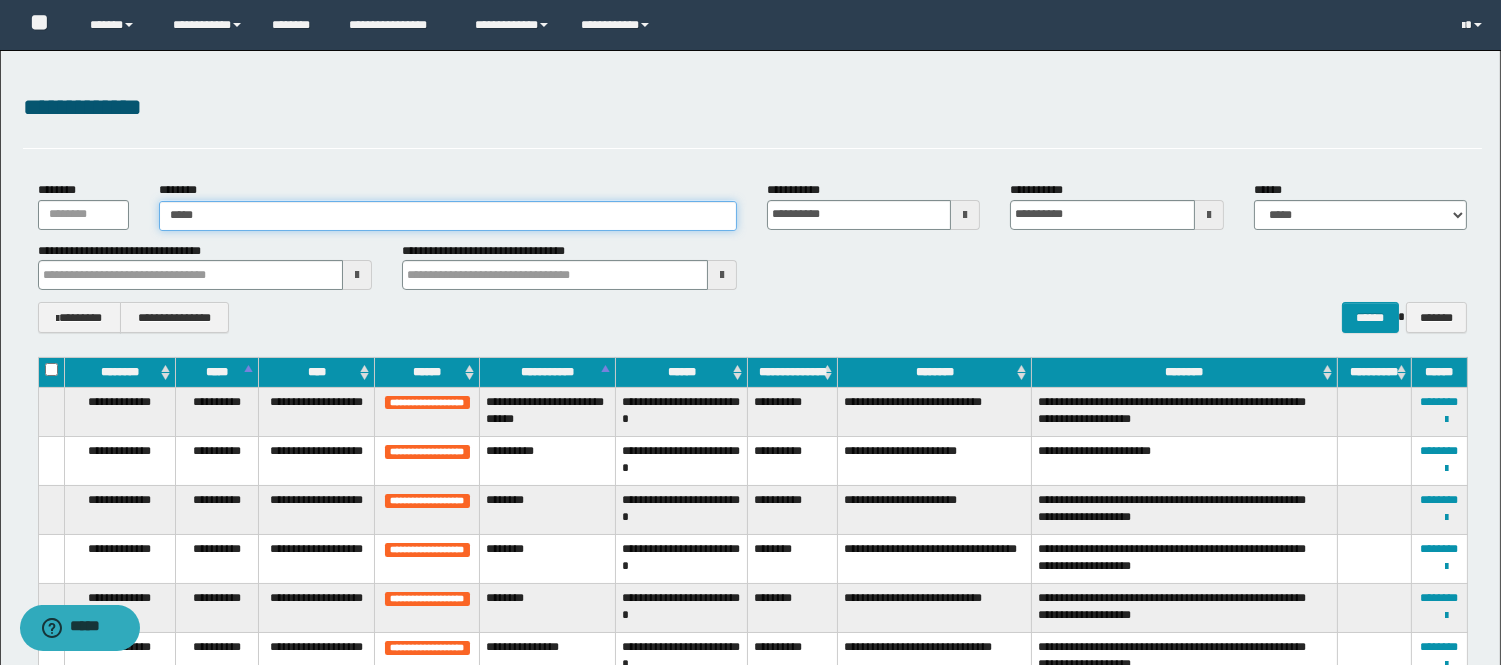 type on "*****" 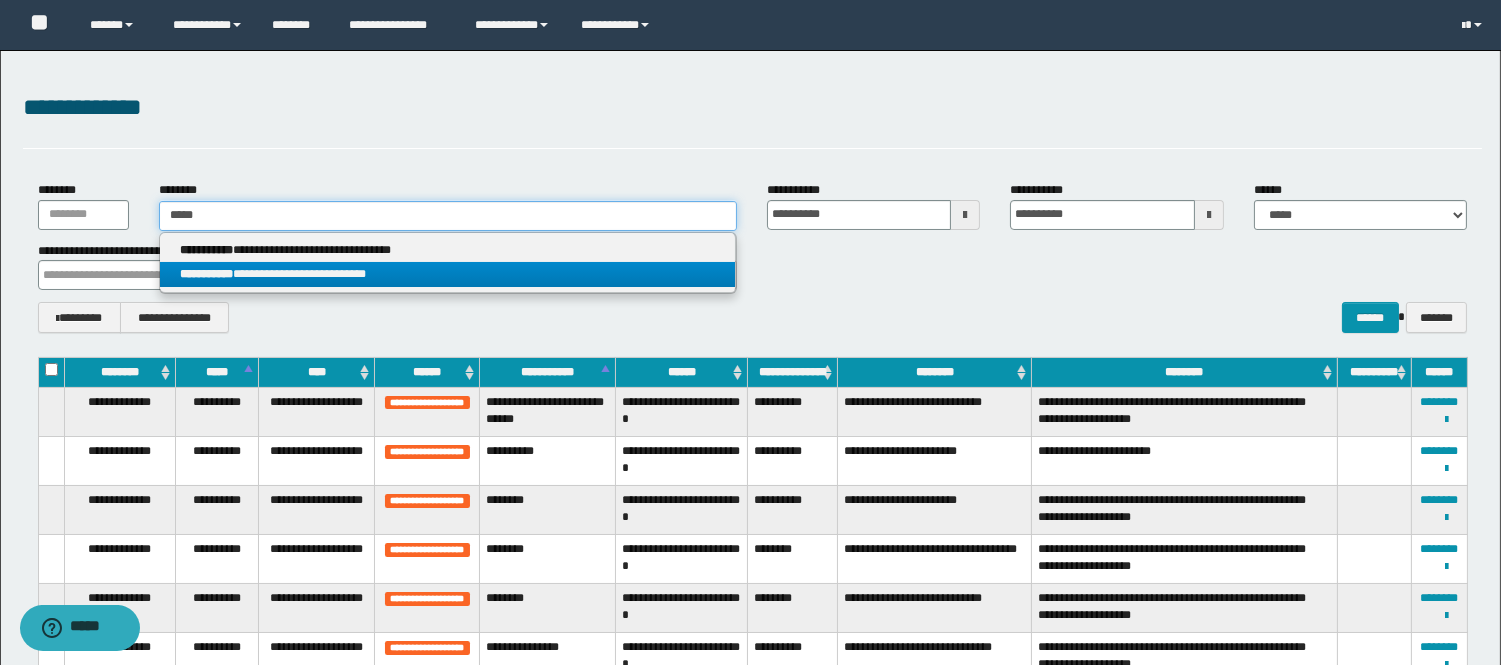 type on "*****" 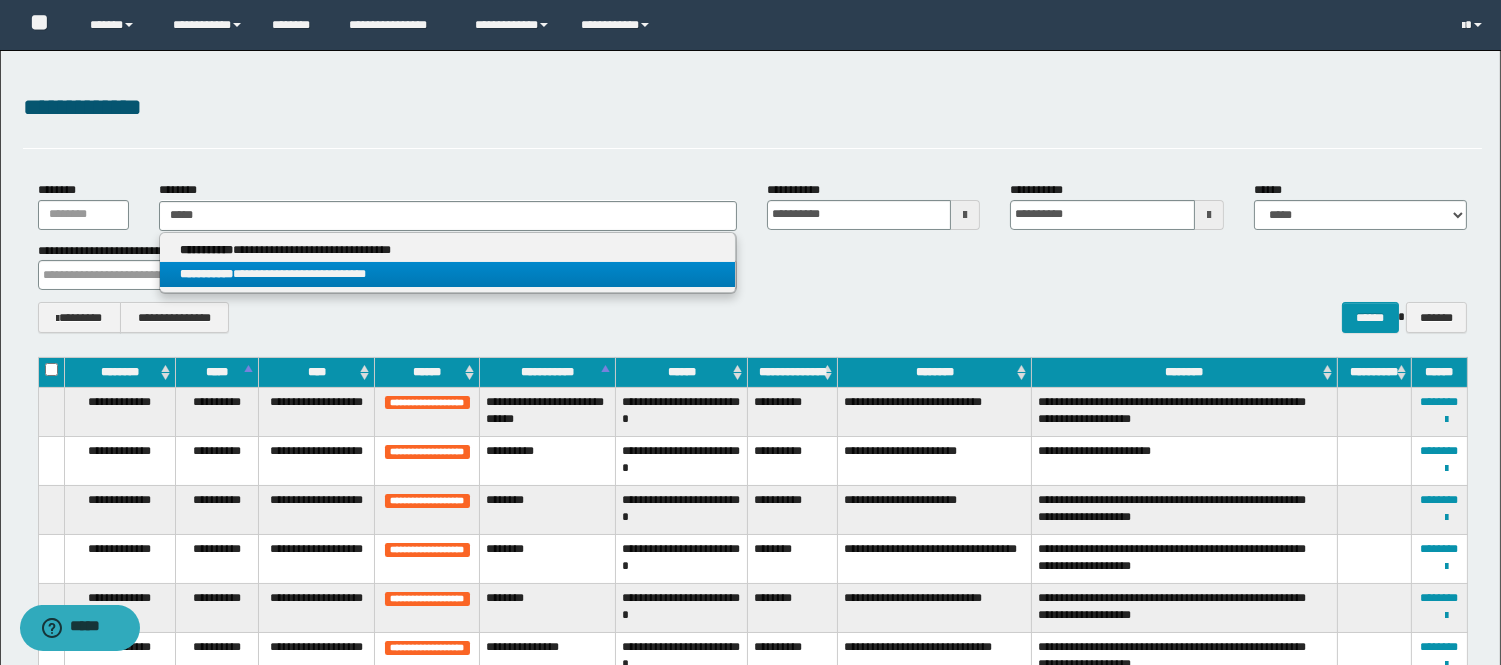 click on "**********" at bounding box center [448, 263] 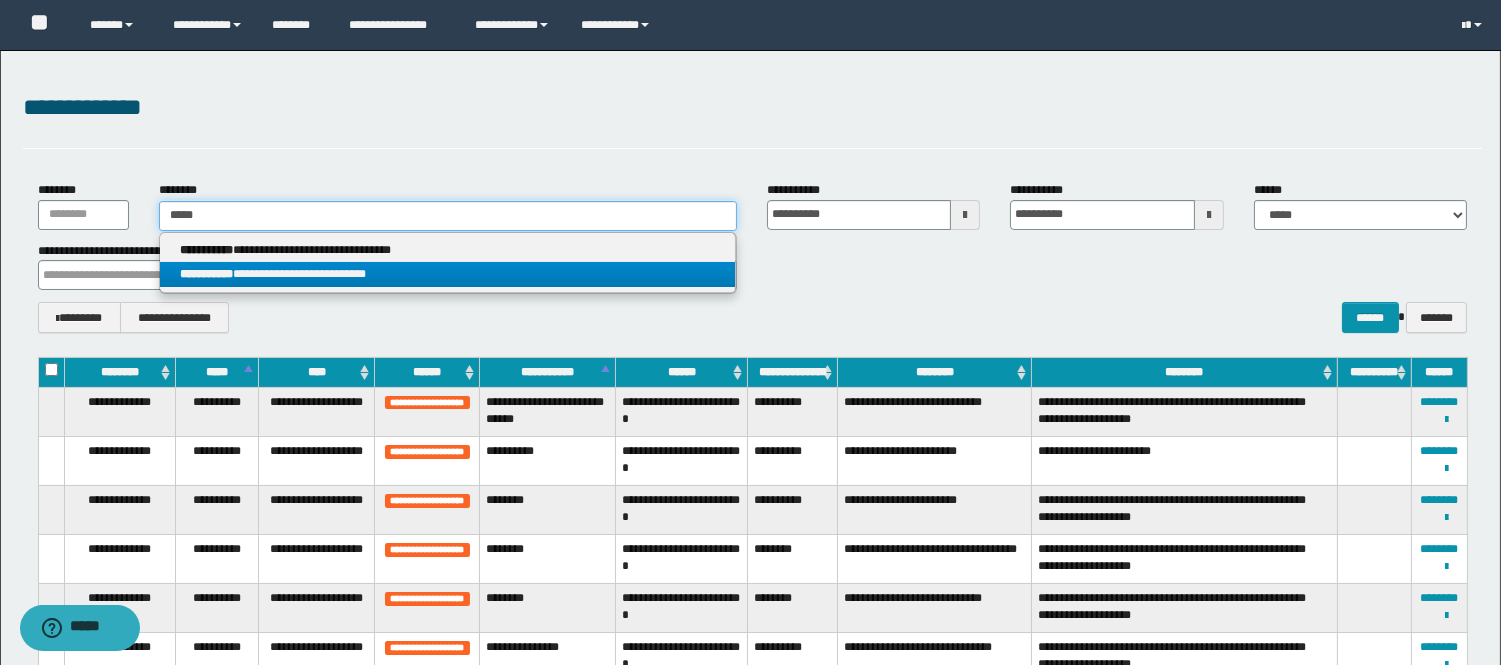 type 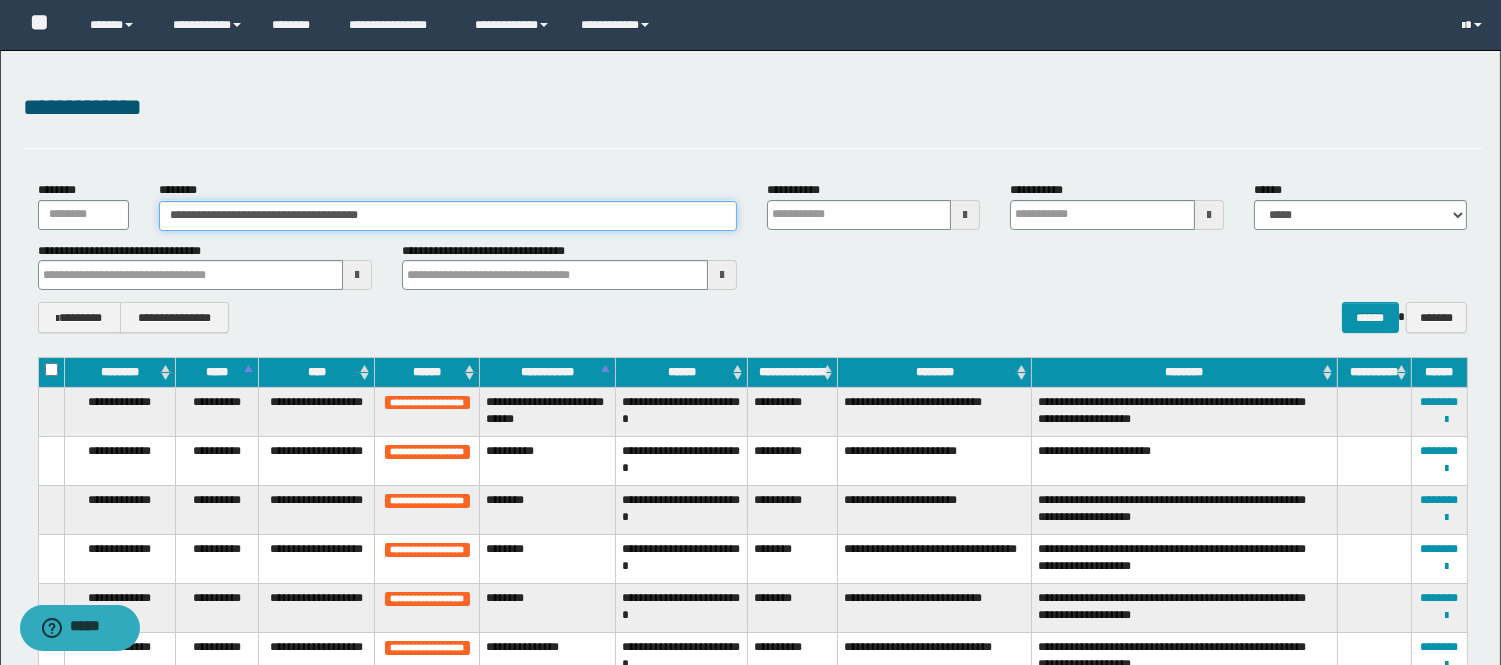 type 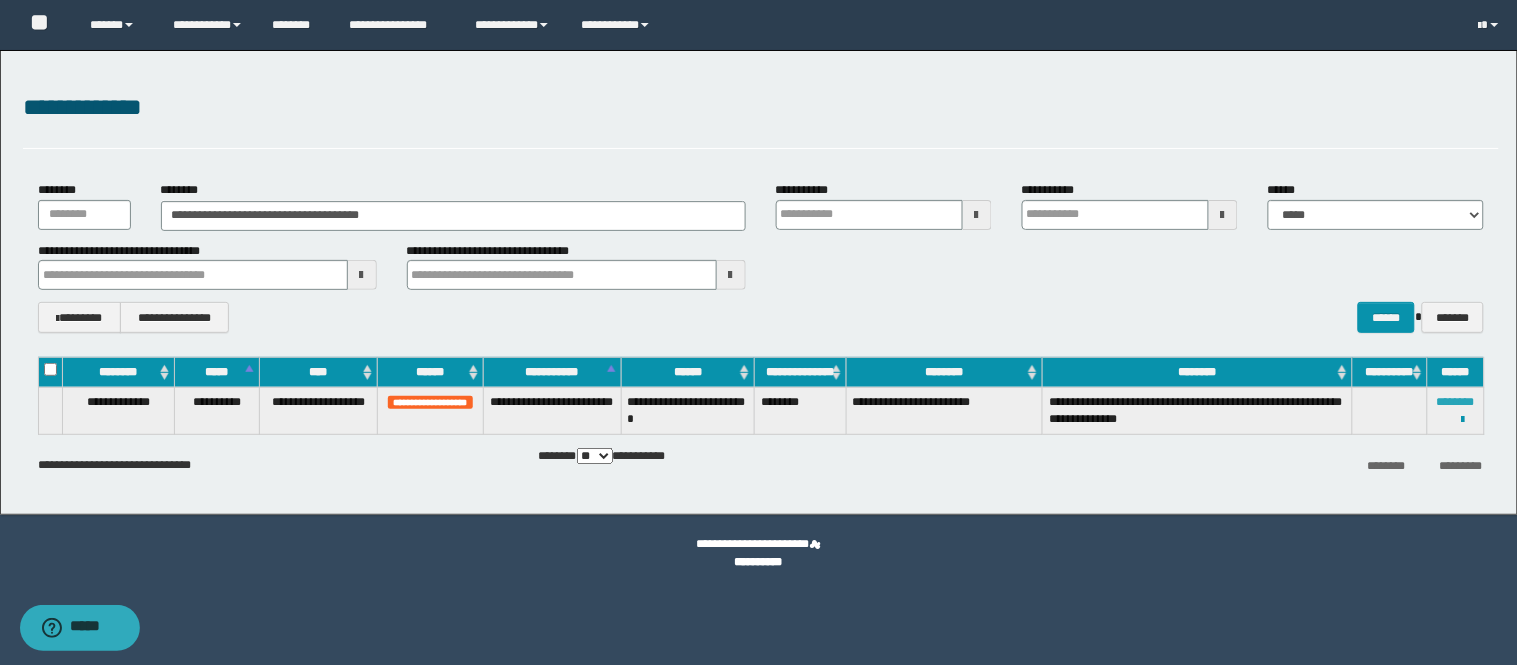 click on "********" at bounding box center (1456, 402) 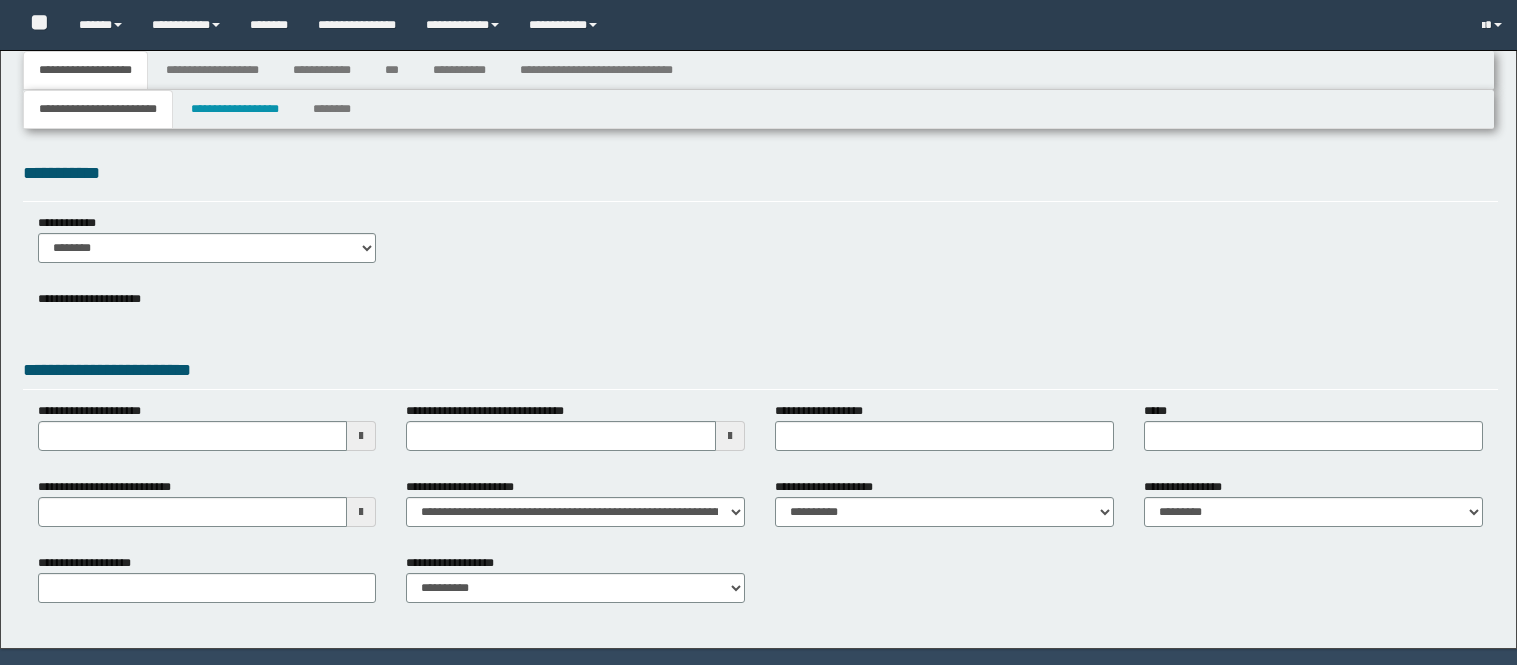 type 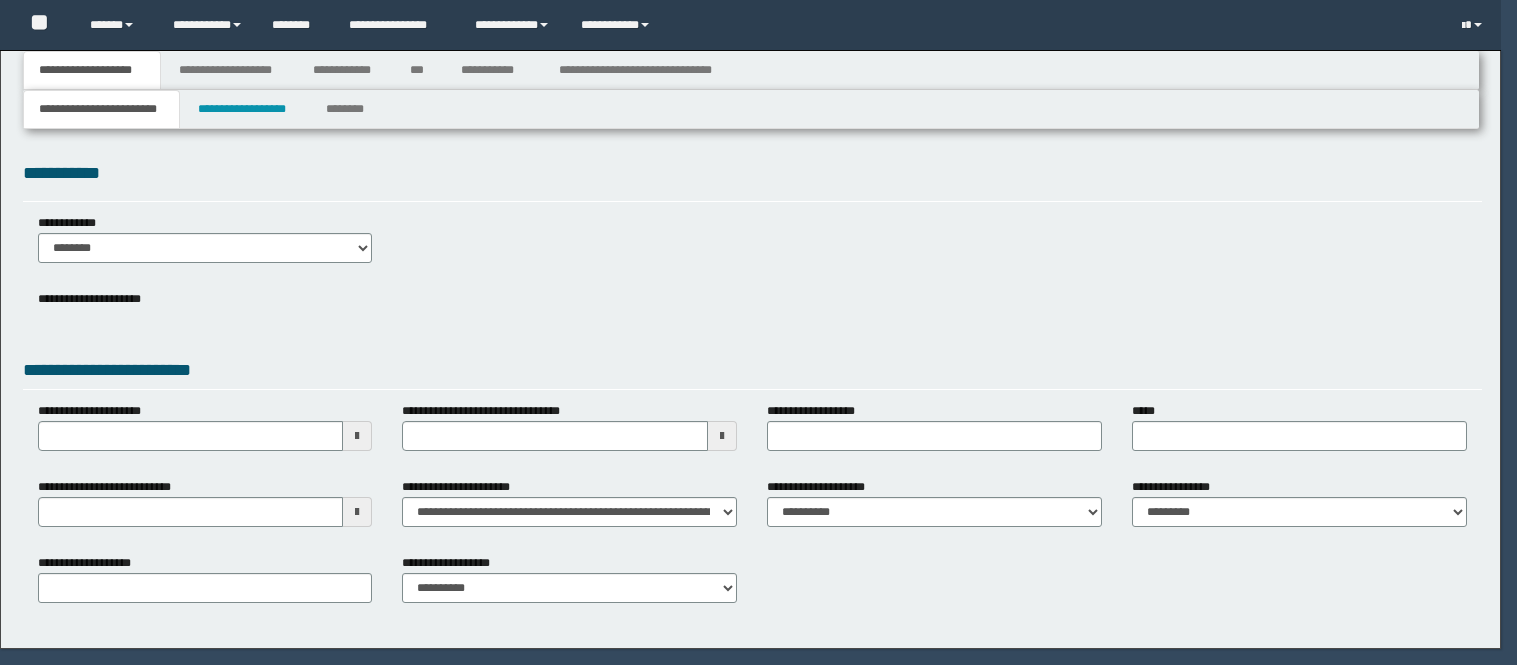 scroll, scrollTop: 0, scrollLeft: 0, axis: both 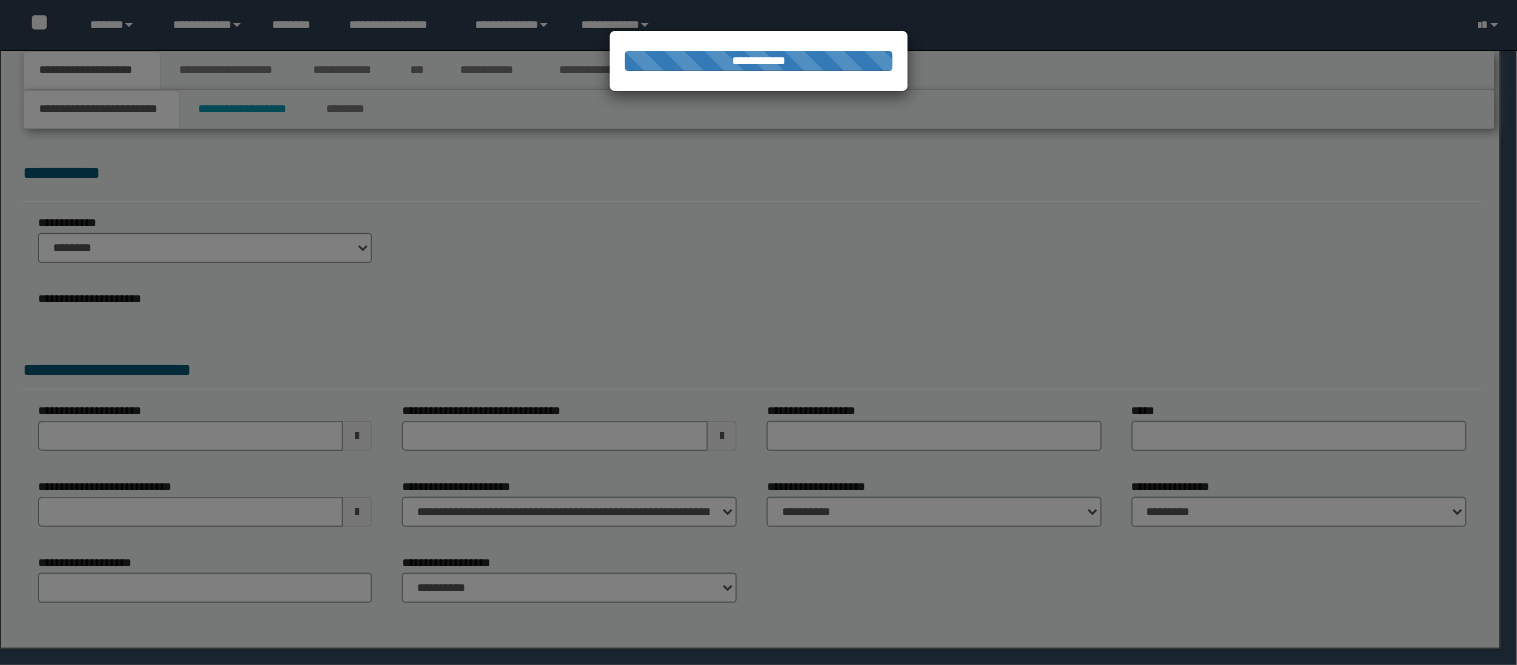 type on "**********" 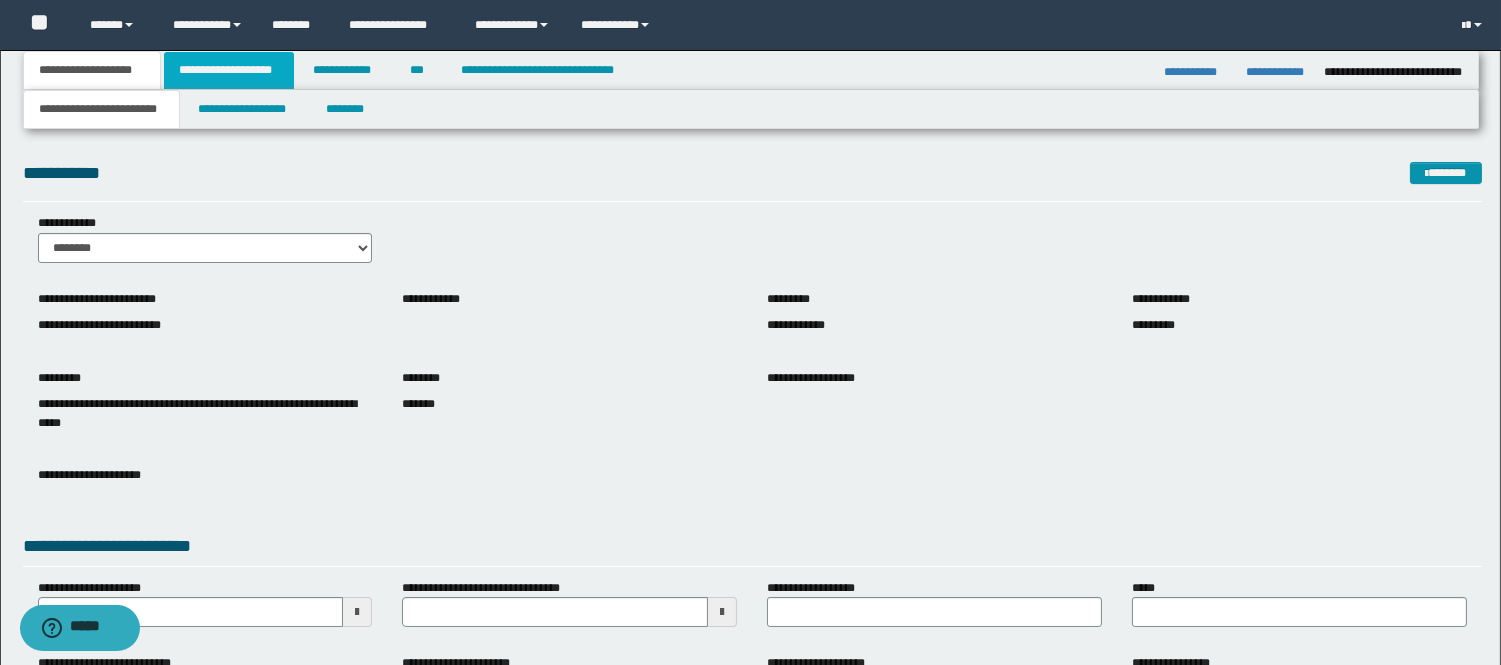 click on "**********" at bounding box center (229, 70) 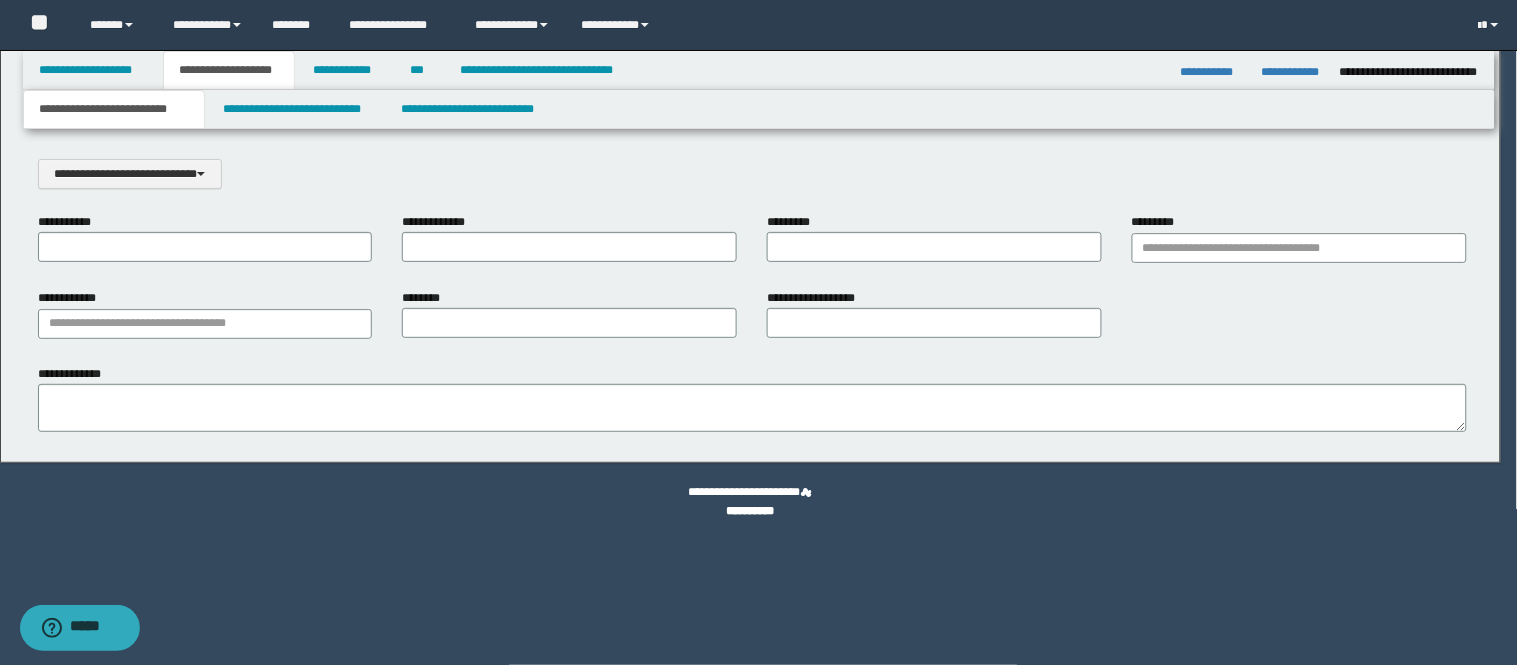 scroll, scrollTop: 0, scrollLeft: 0, axis: both 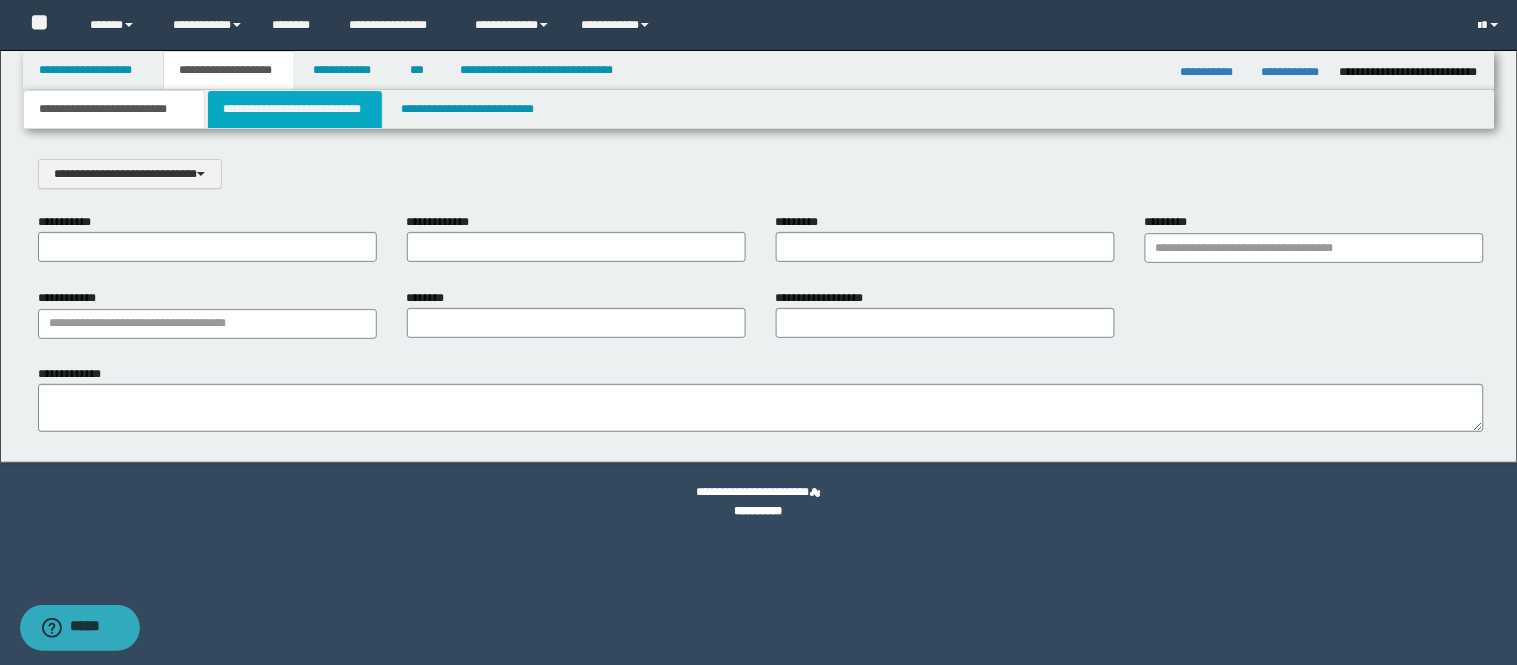click on "**********" at bounding box center [295, 109] 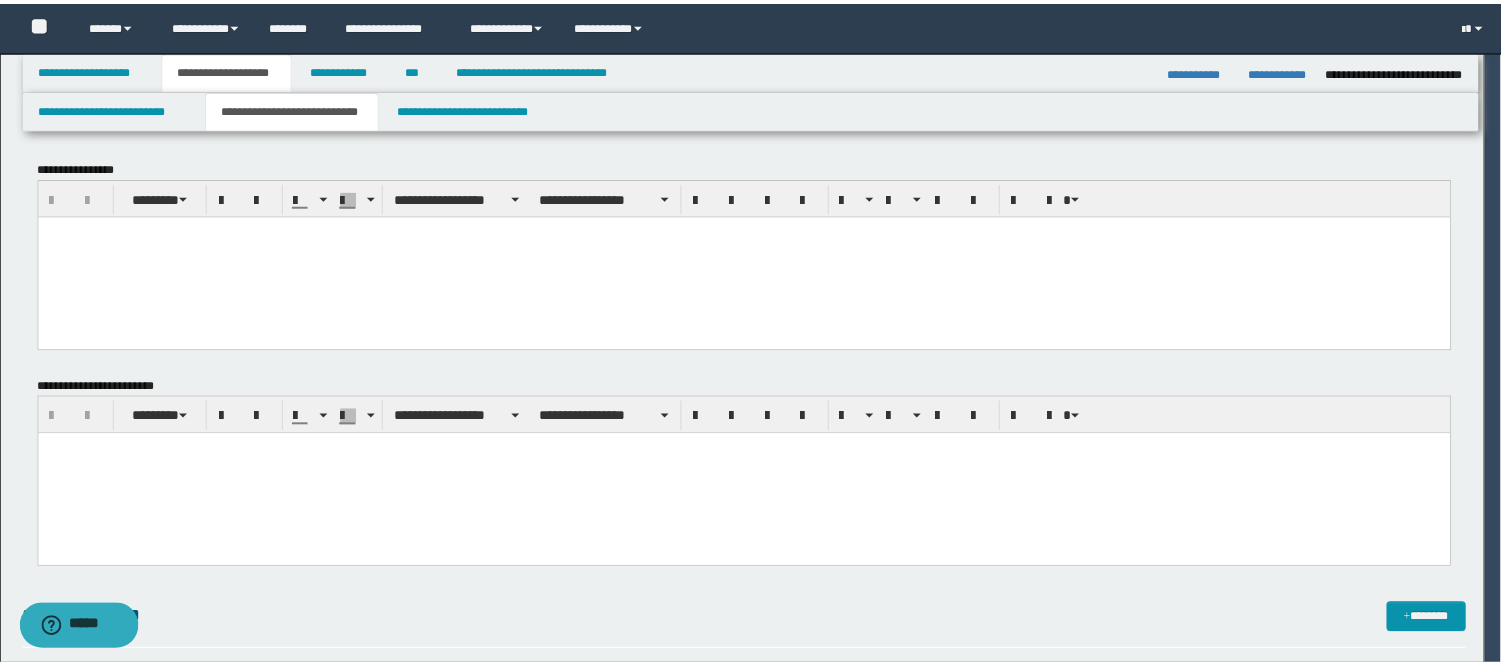 scroll, scrollTop: 0, scrollLeft: 0, axis: both 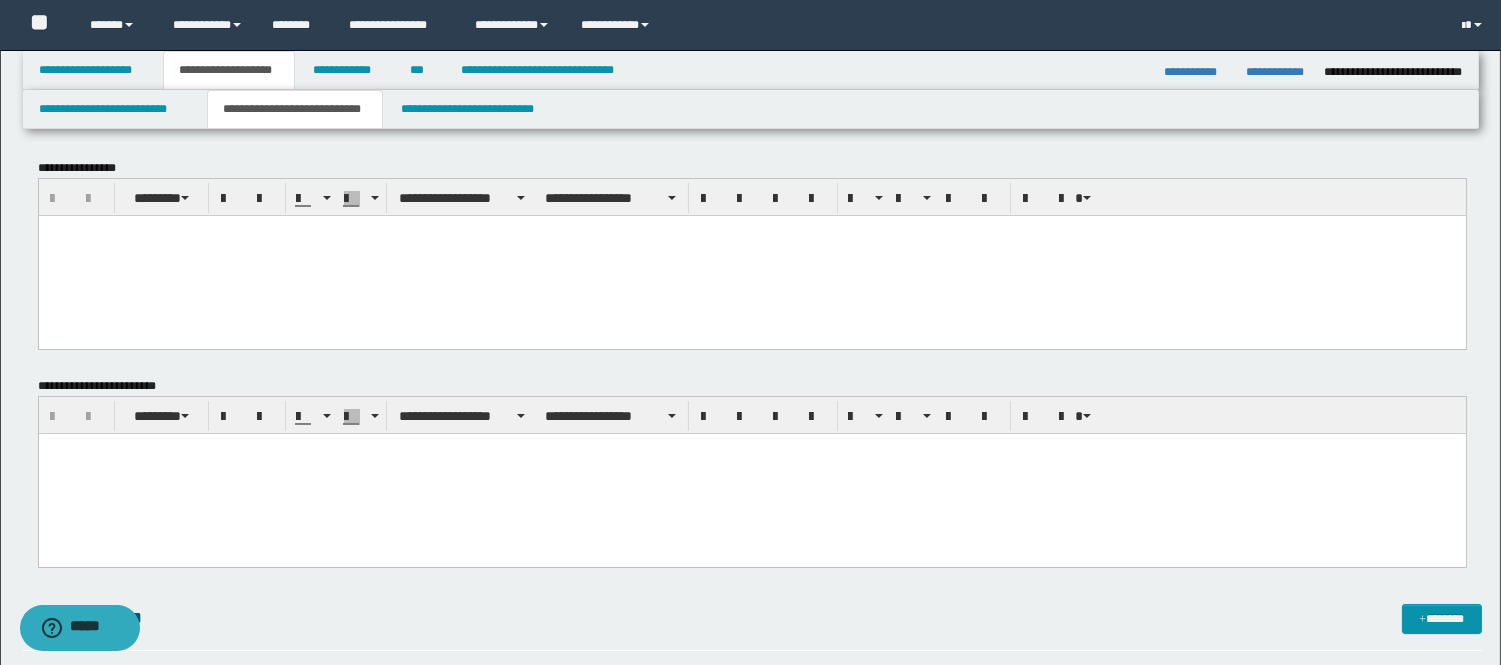 click at bounding box center [751, 474] 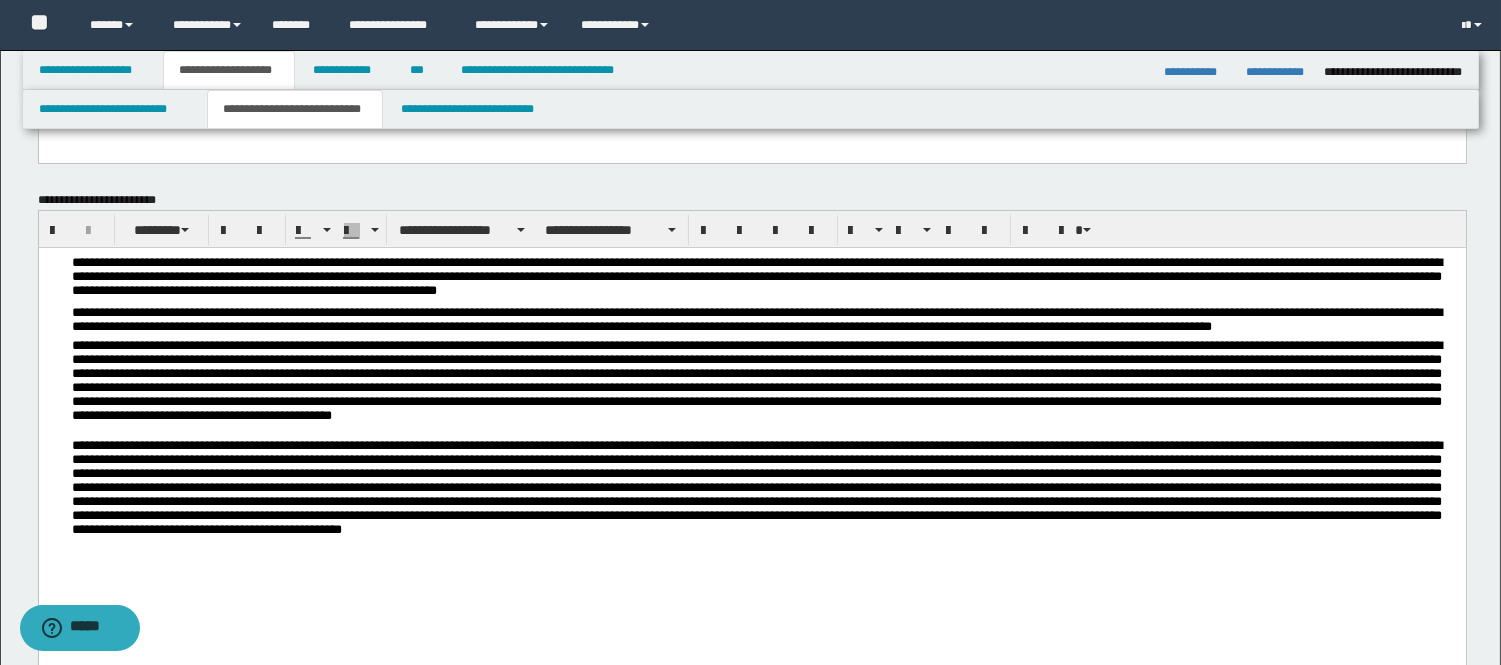 scroll, scrollTop: 222, scrollLeft: 0, axis: vertical 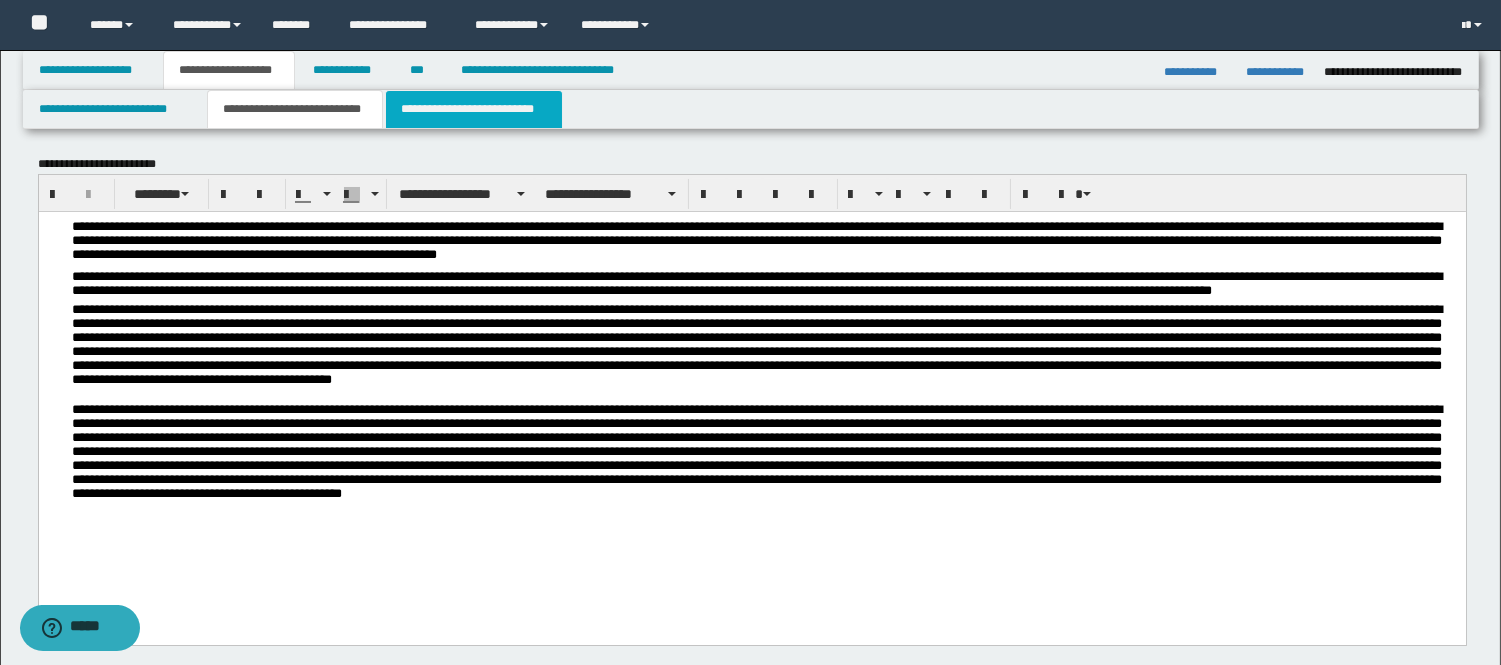 click on "**********" at bounding box center (474, 109) 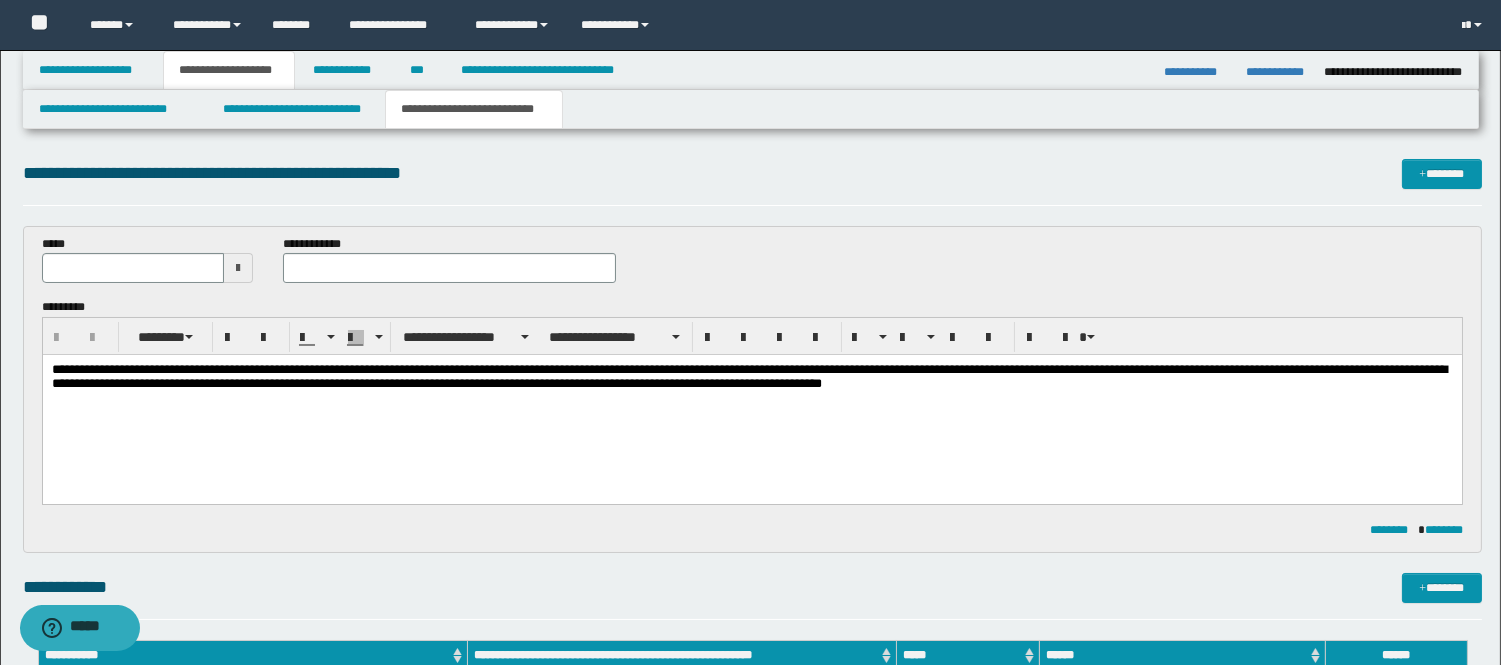 scroll, scrollTop: 0, scrollLeft: 0, axis: both 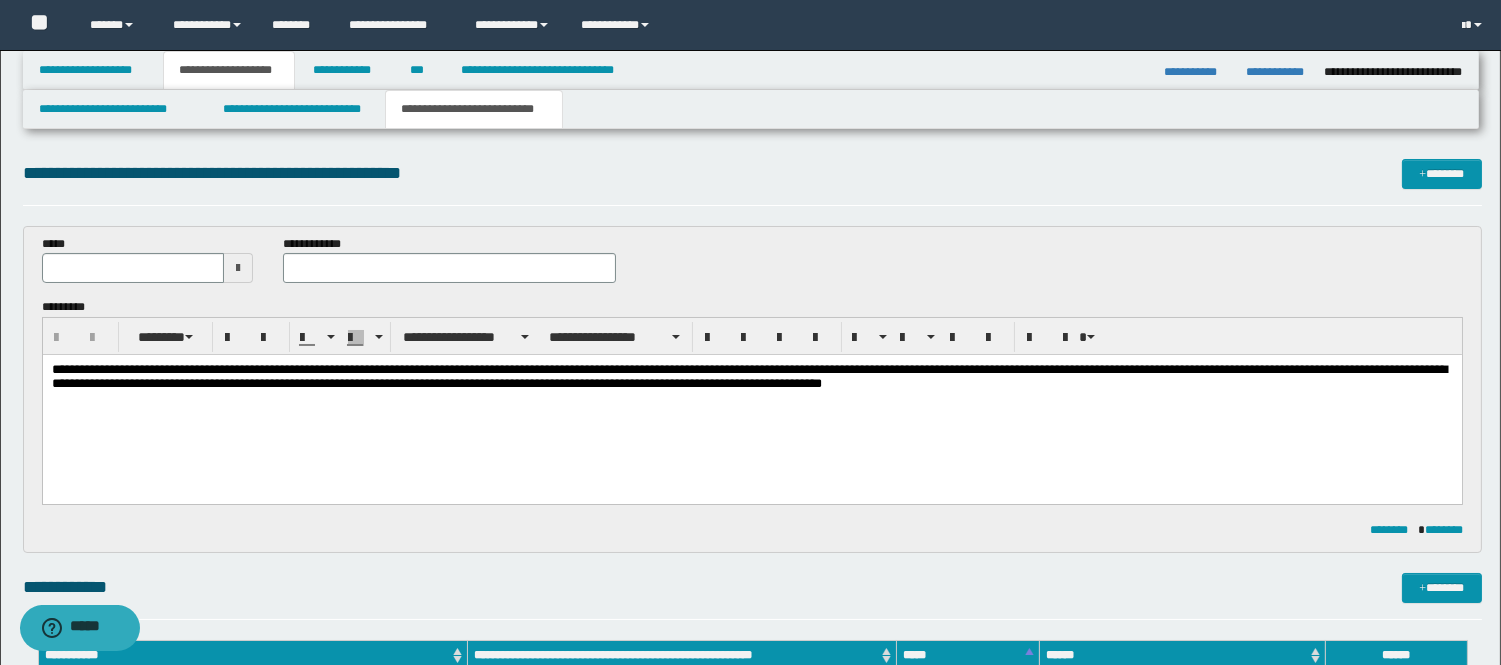 click on "**********" at bounding box center (751, 404) 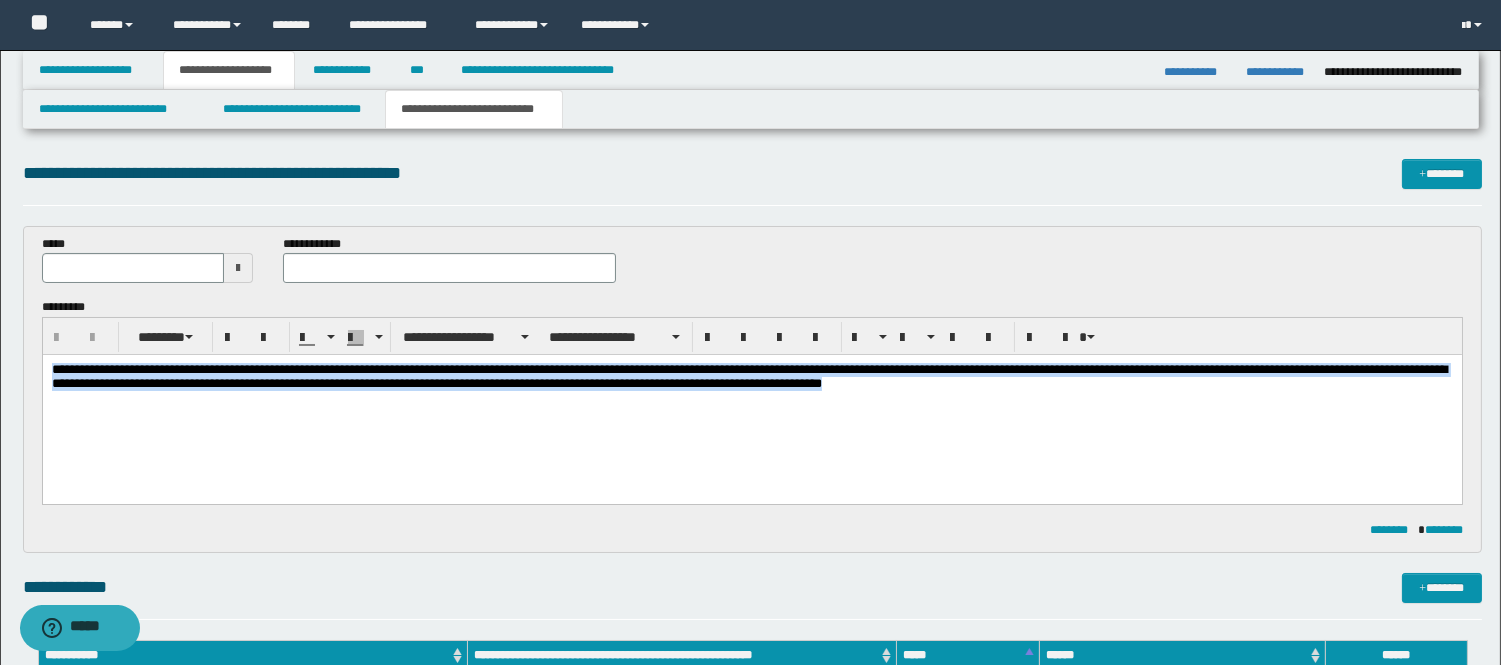 drag, startPoint x: 52, startPoint y: 366, endPoint x: 1220, endPoint y: 384, distance: 1168.1387 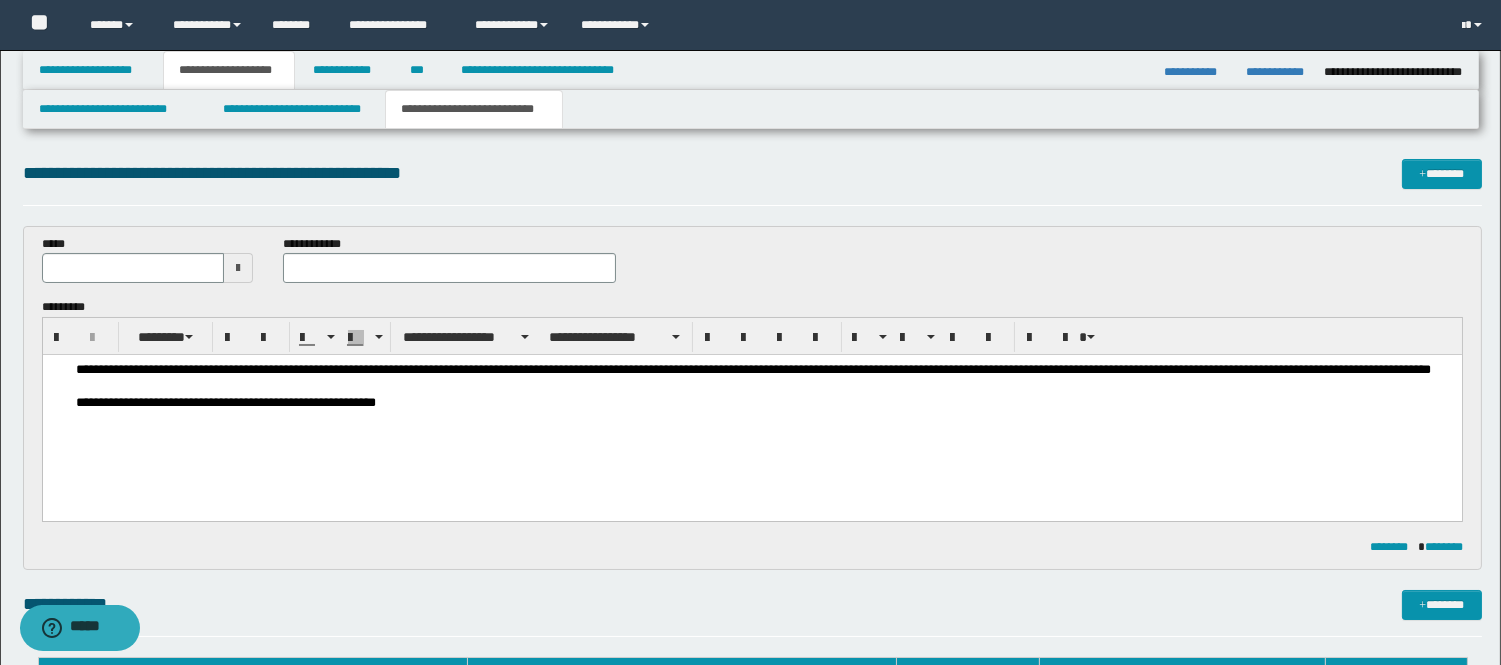 type 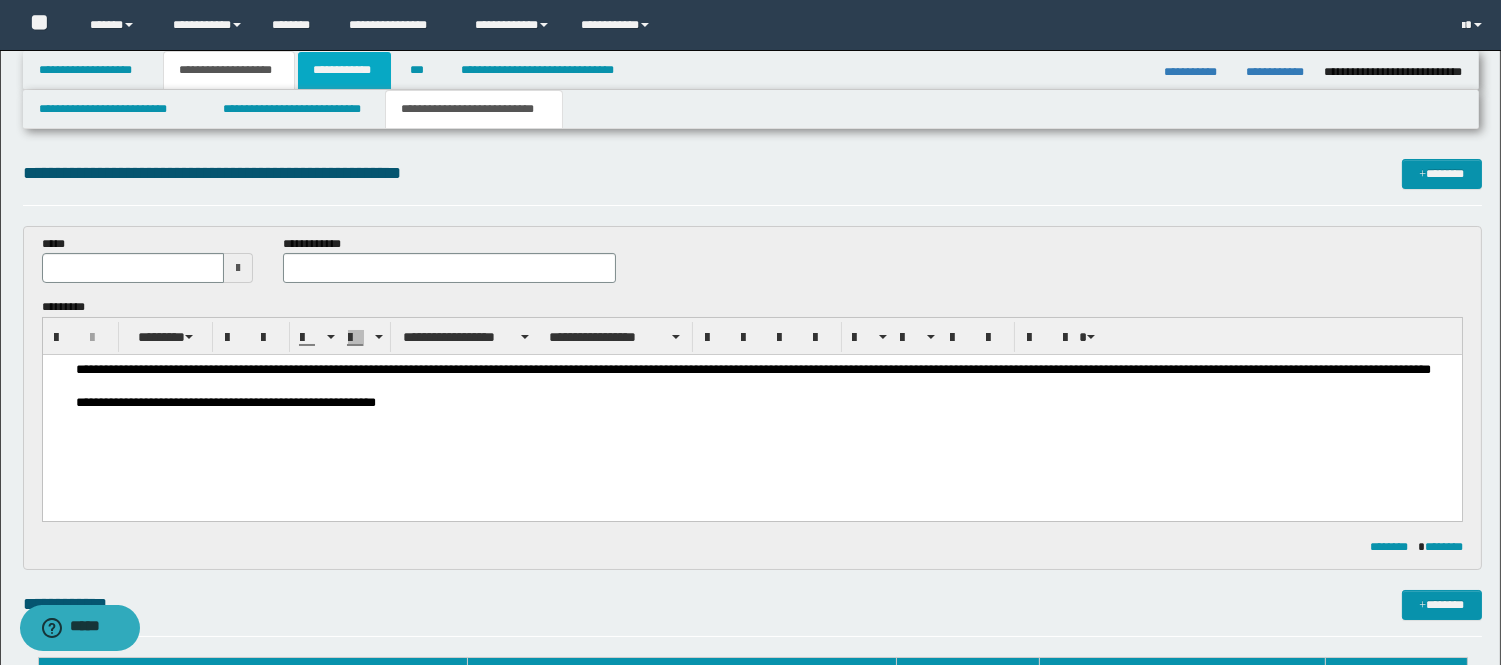click on "**********" at bounding box center [344, 70] 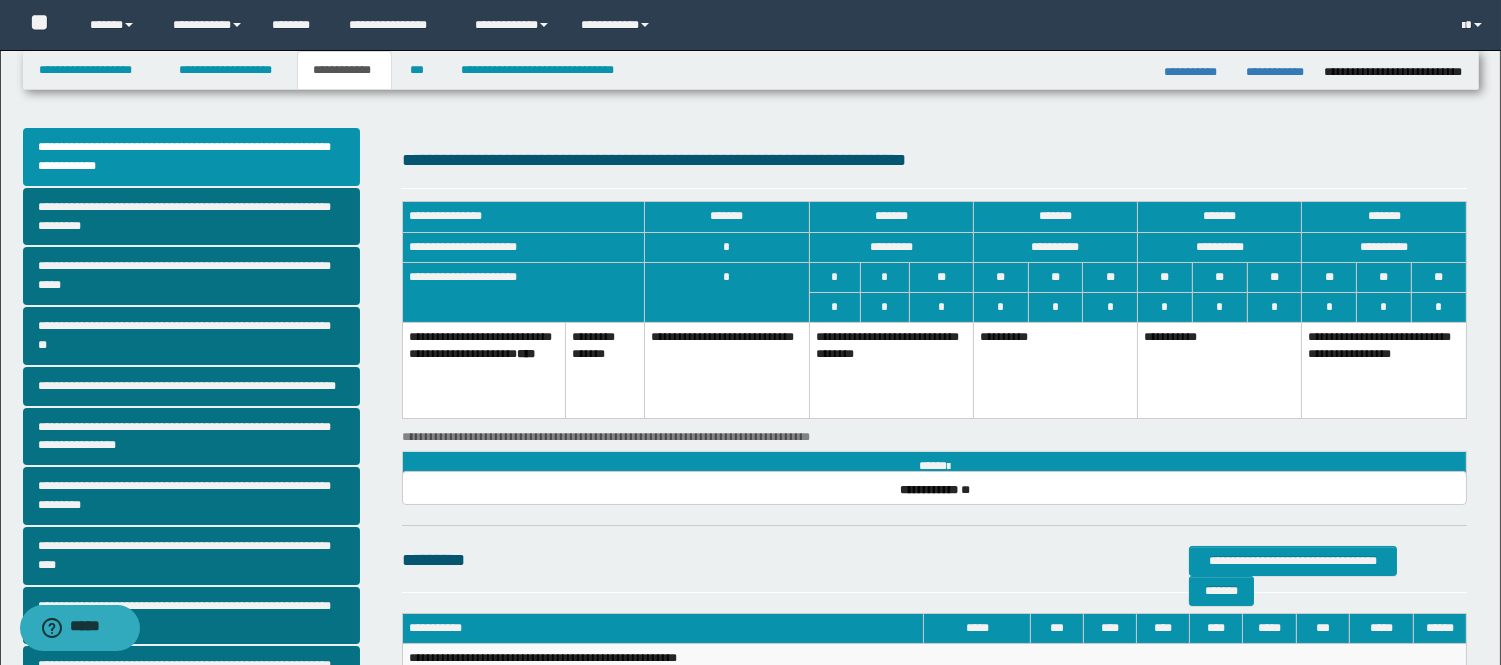 click on "**********" at bounding box center (934, 335) 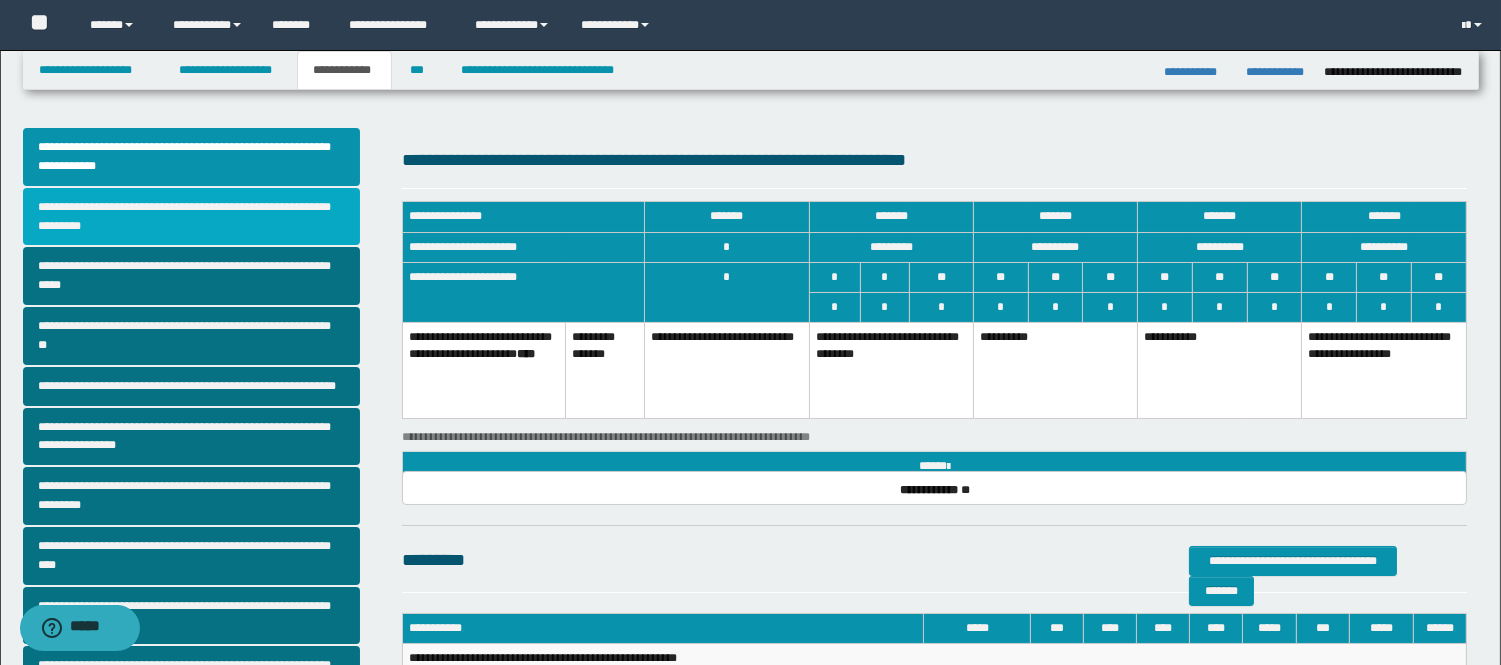 click on "**********" at bounding box center (192, 217) 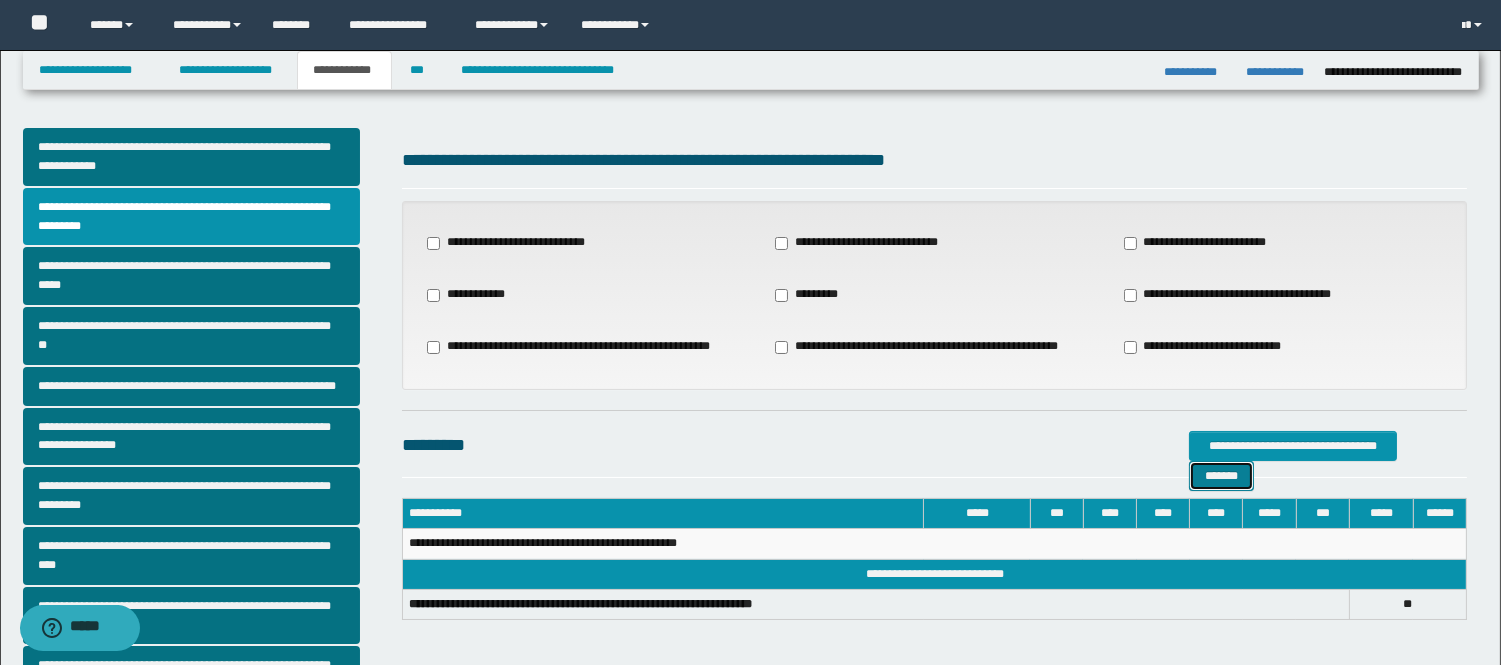 click on "*******" at bounding box center (1221, 476) 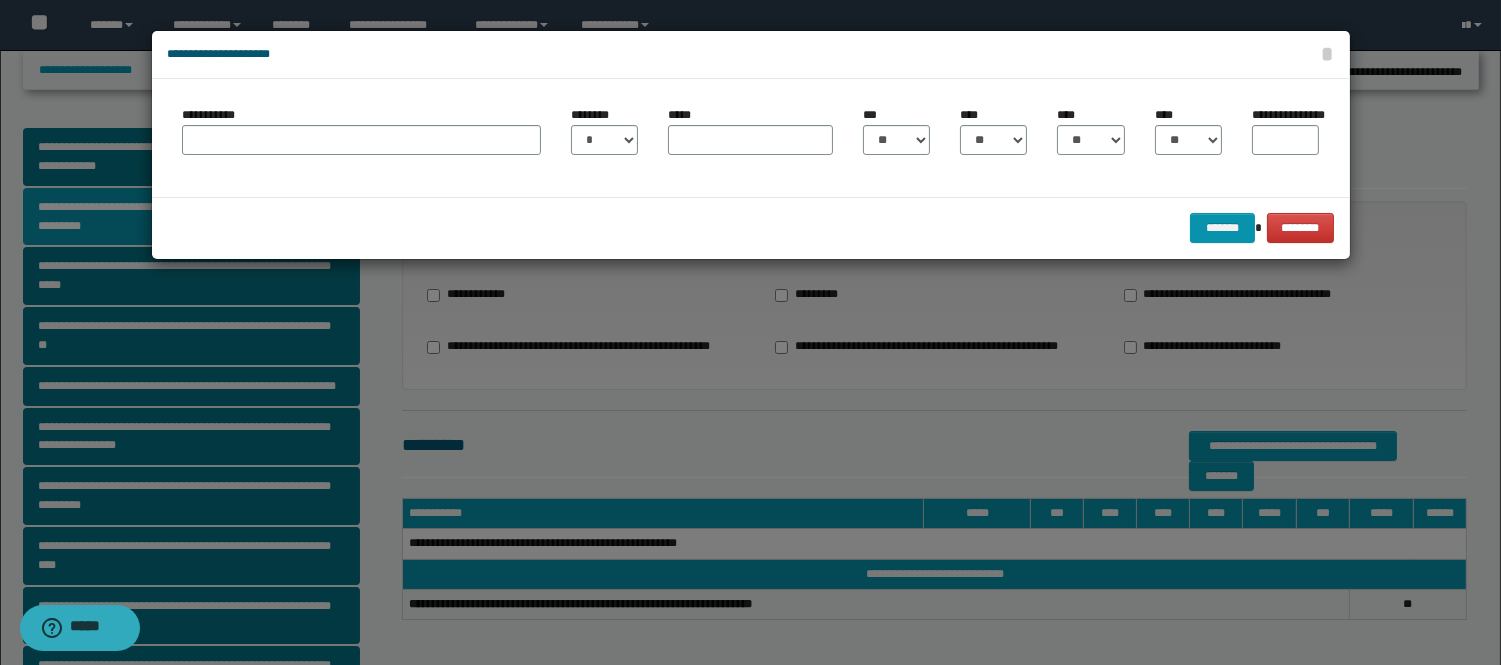 click on "**********" at bounding box center [361, 130] 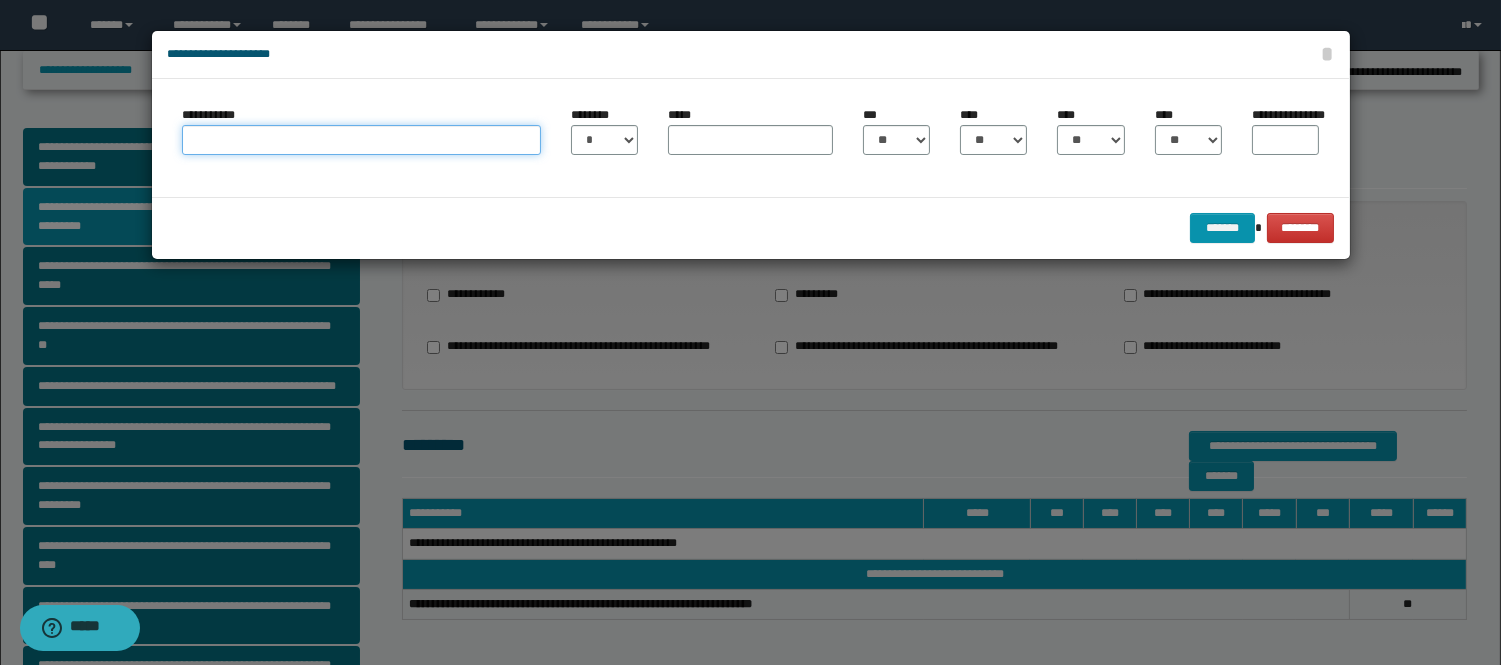 click on "**********" at bounding box center (361, 140) 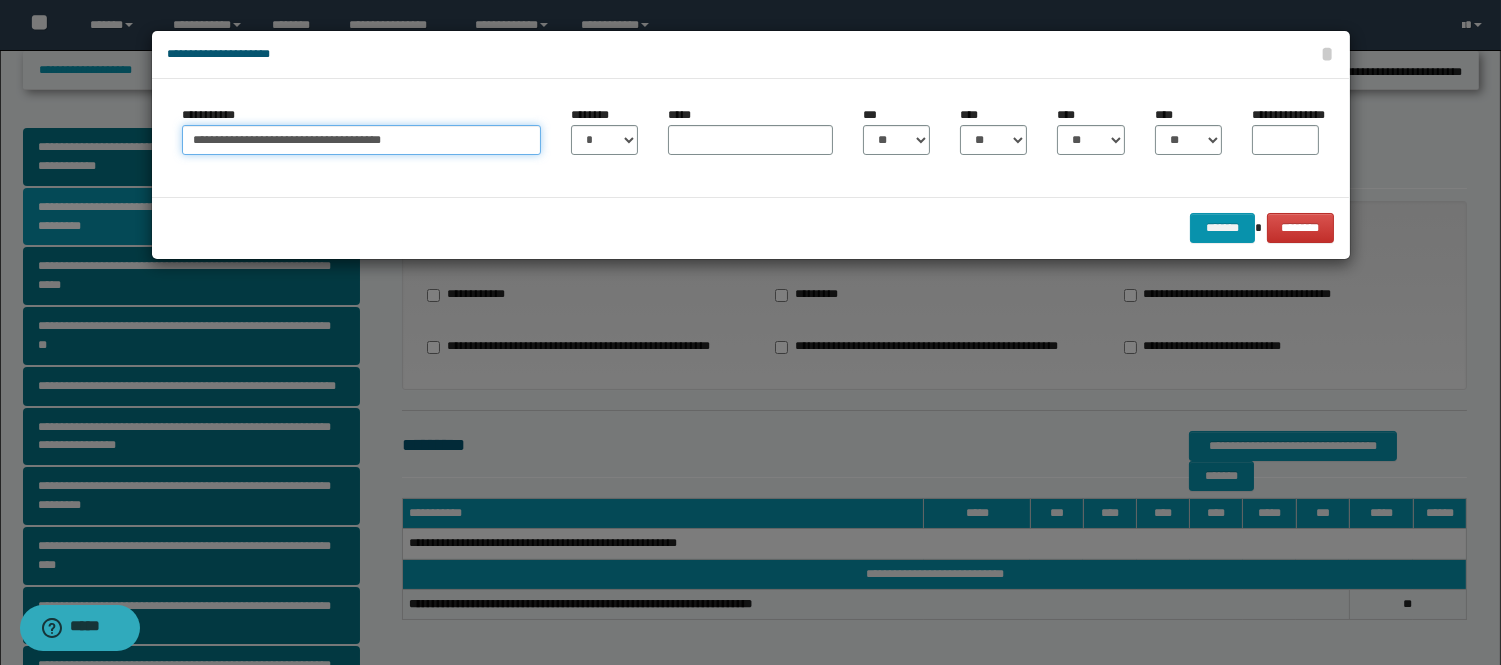 type on "**********" 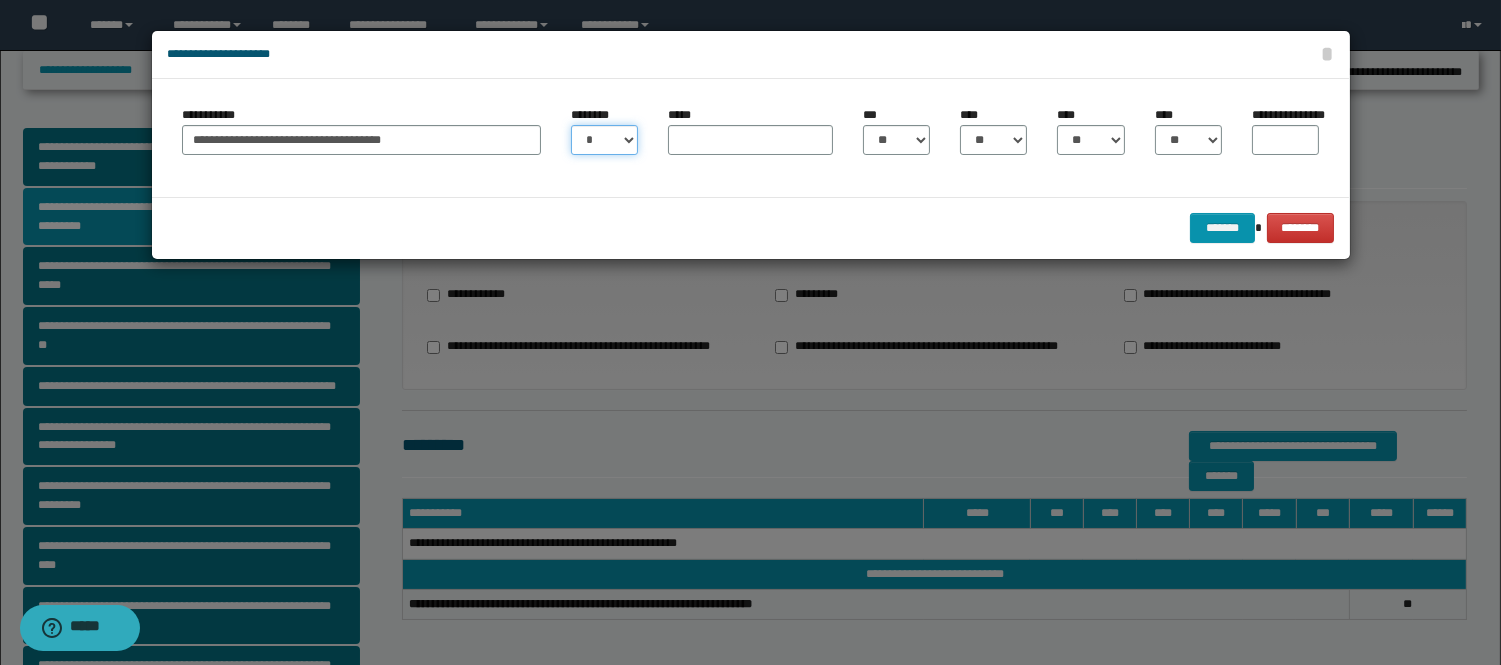 click on "*
*
*
*
*
*
*
*
*
**
**
**
**
**
**" at bounding box center (604, 140) 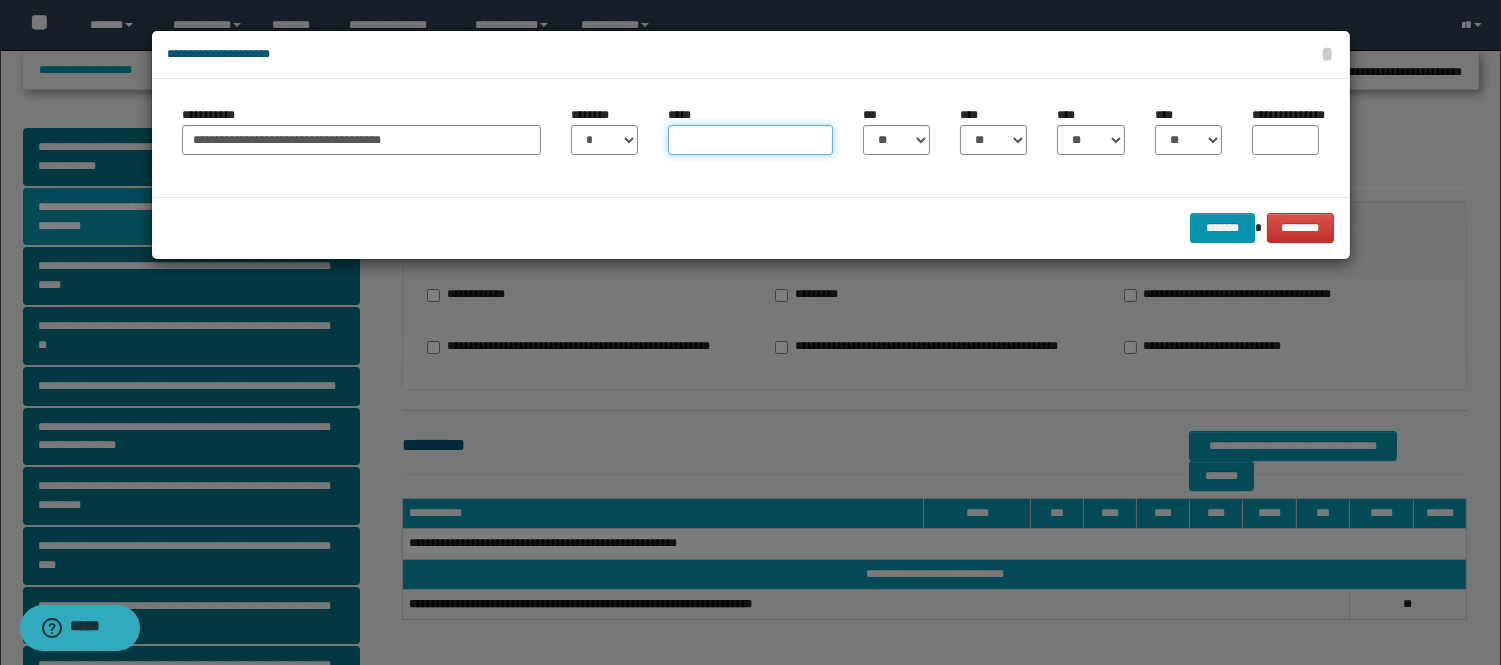 click on "*****" at bounding box center [750, 140] 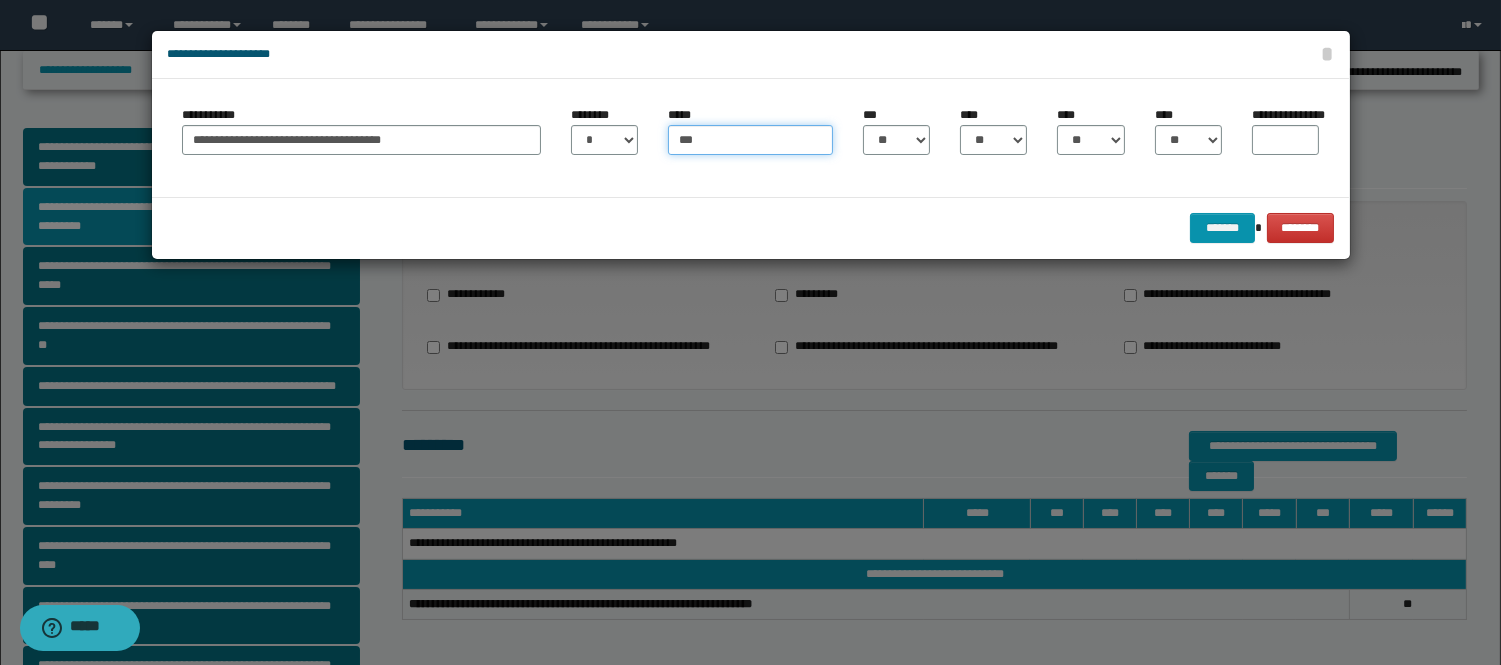 type on "***" 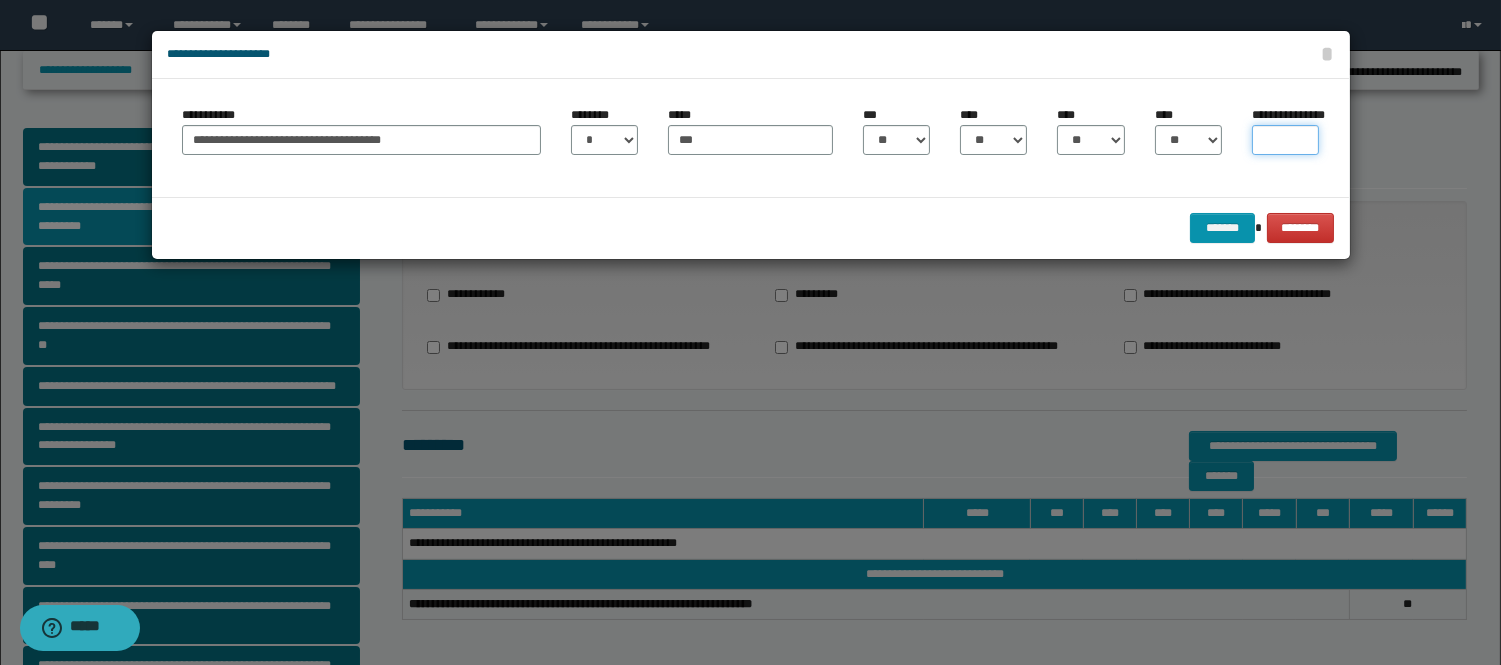 click on "**********" at bounding box center (1285, 140) 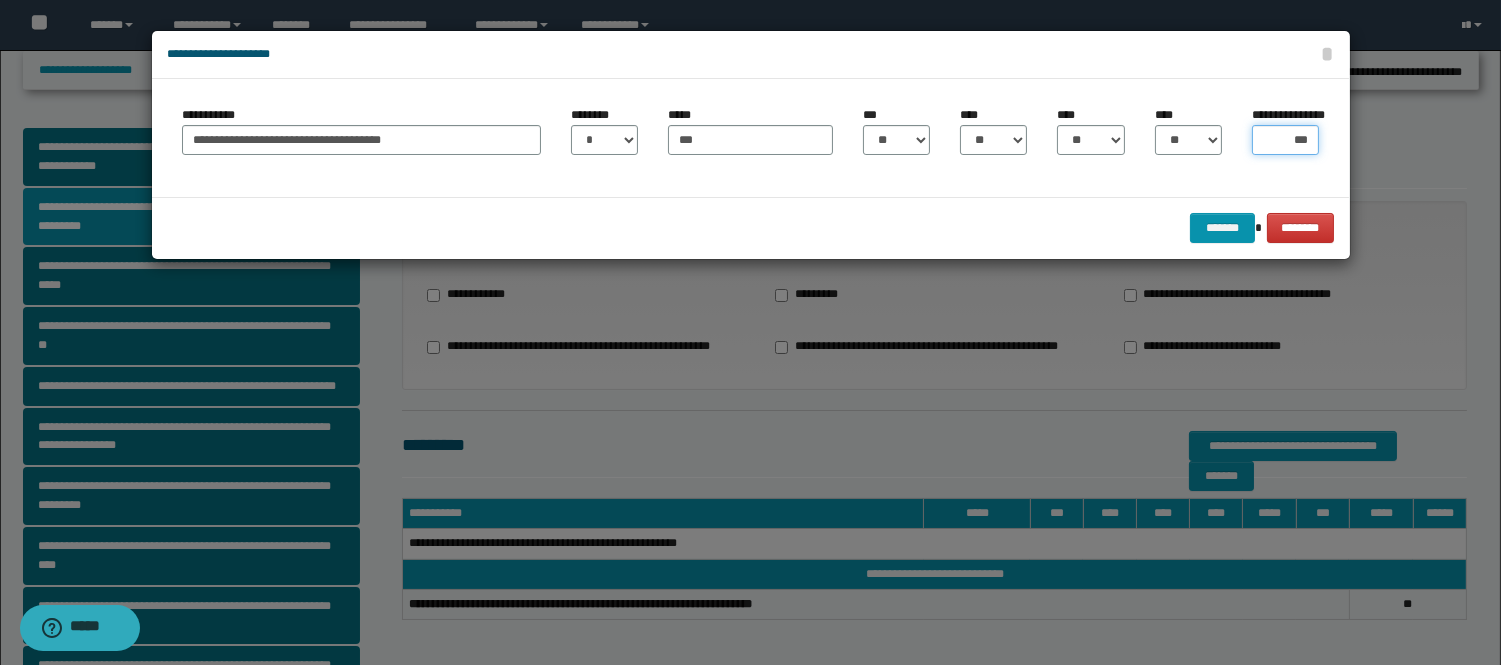 type on "****" 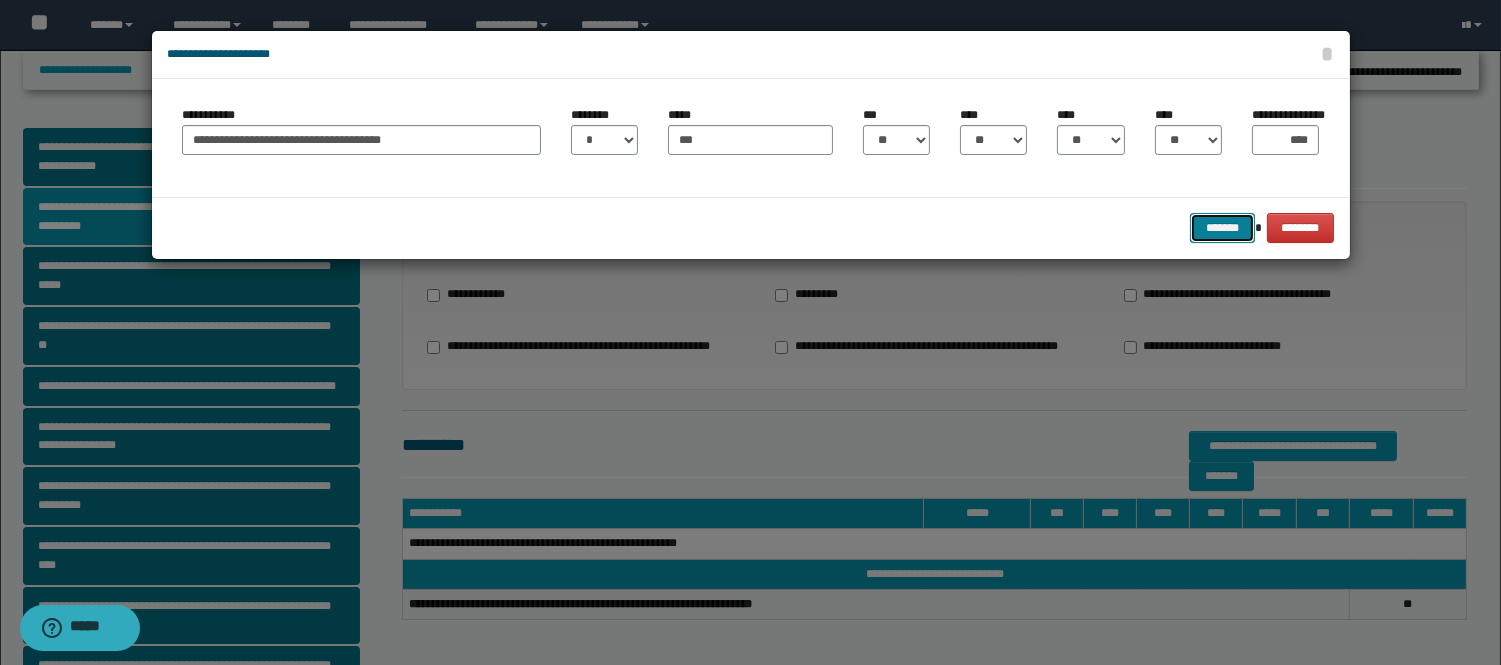 click on "*******" at bounding box center [1222, 228] 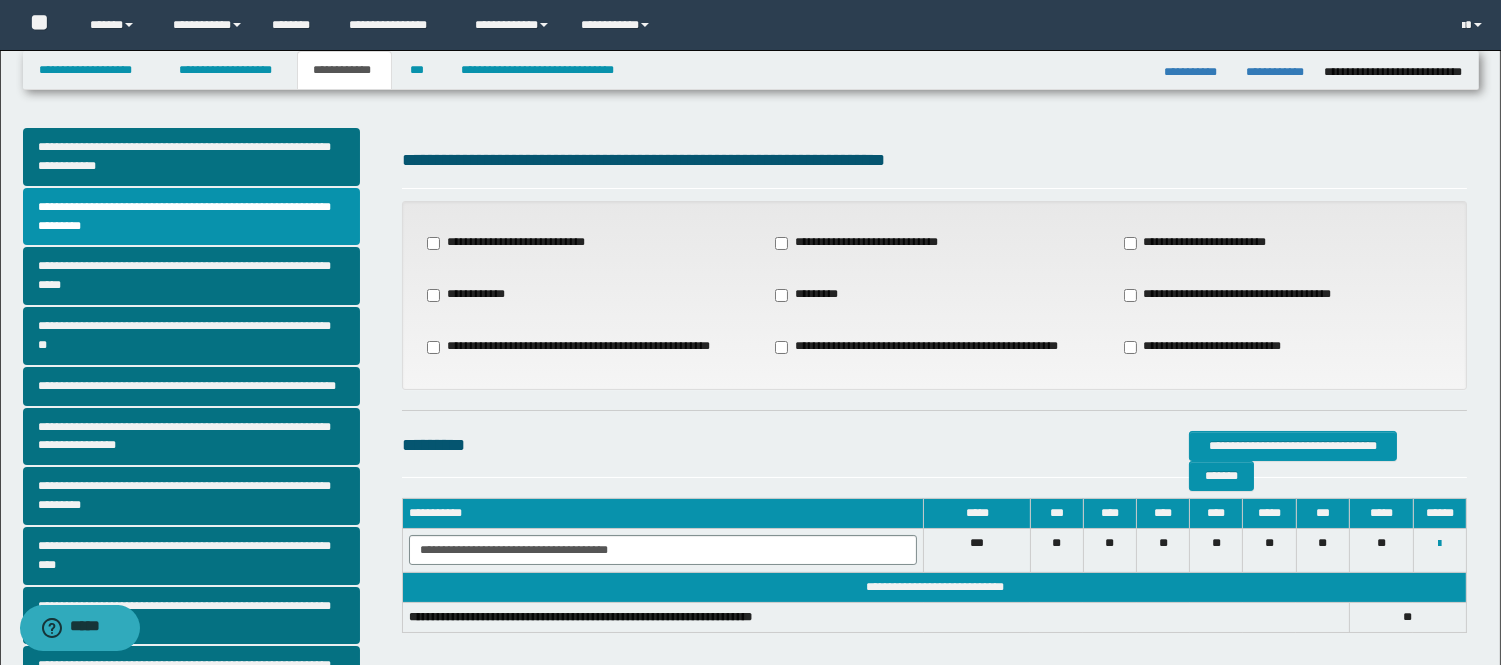 click on "**********" at bounding box center [934, 445] 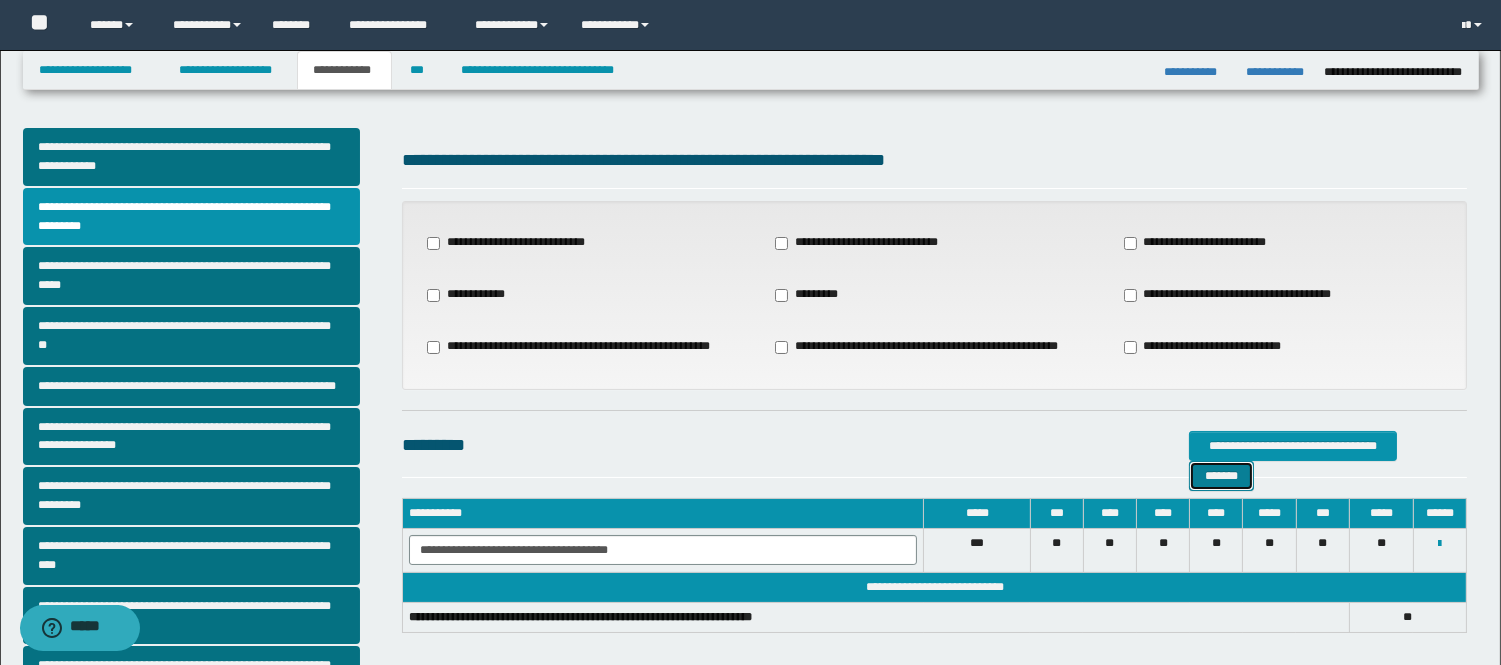 click on "*******" at bounding box center (1221, 476) 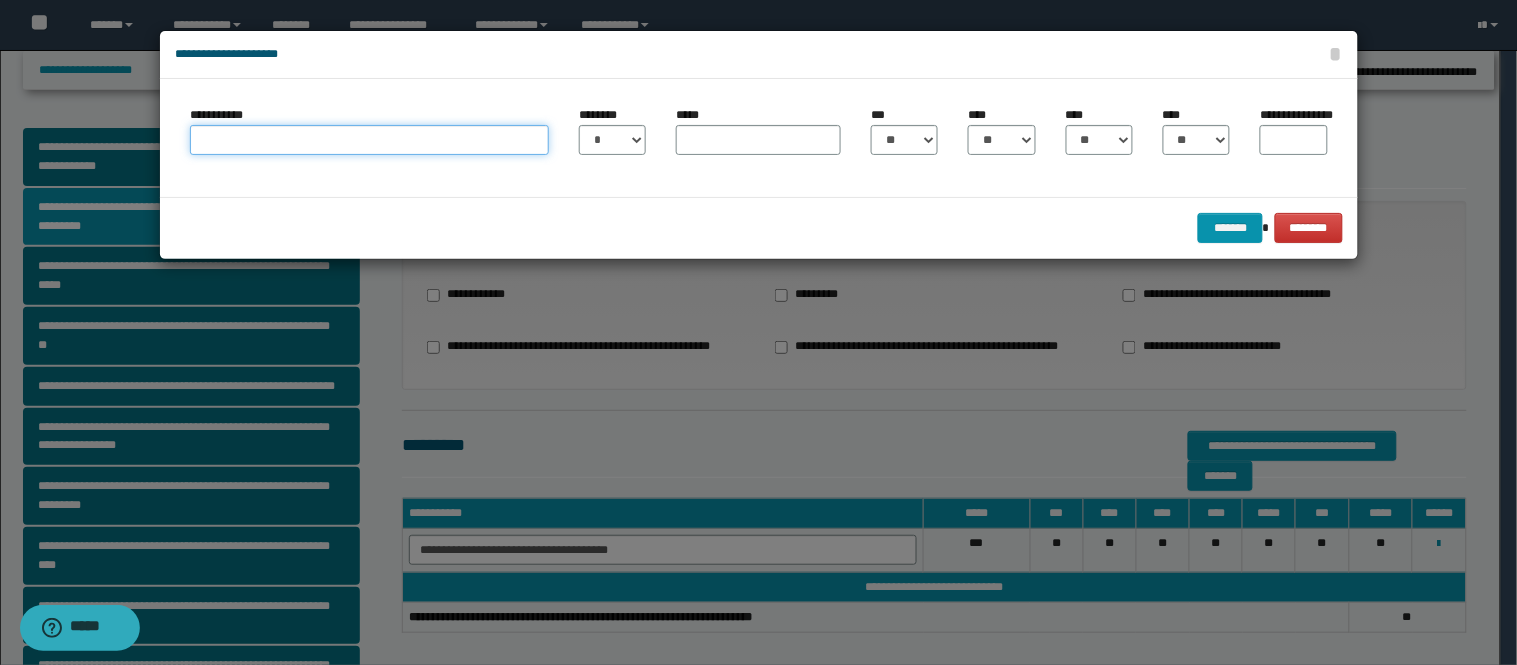click on "**********" at bounding box center [369, 140] 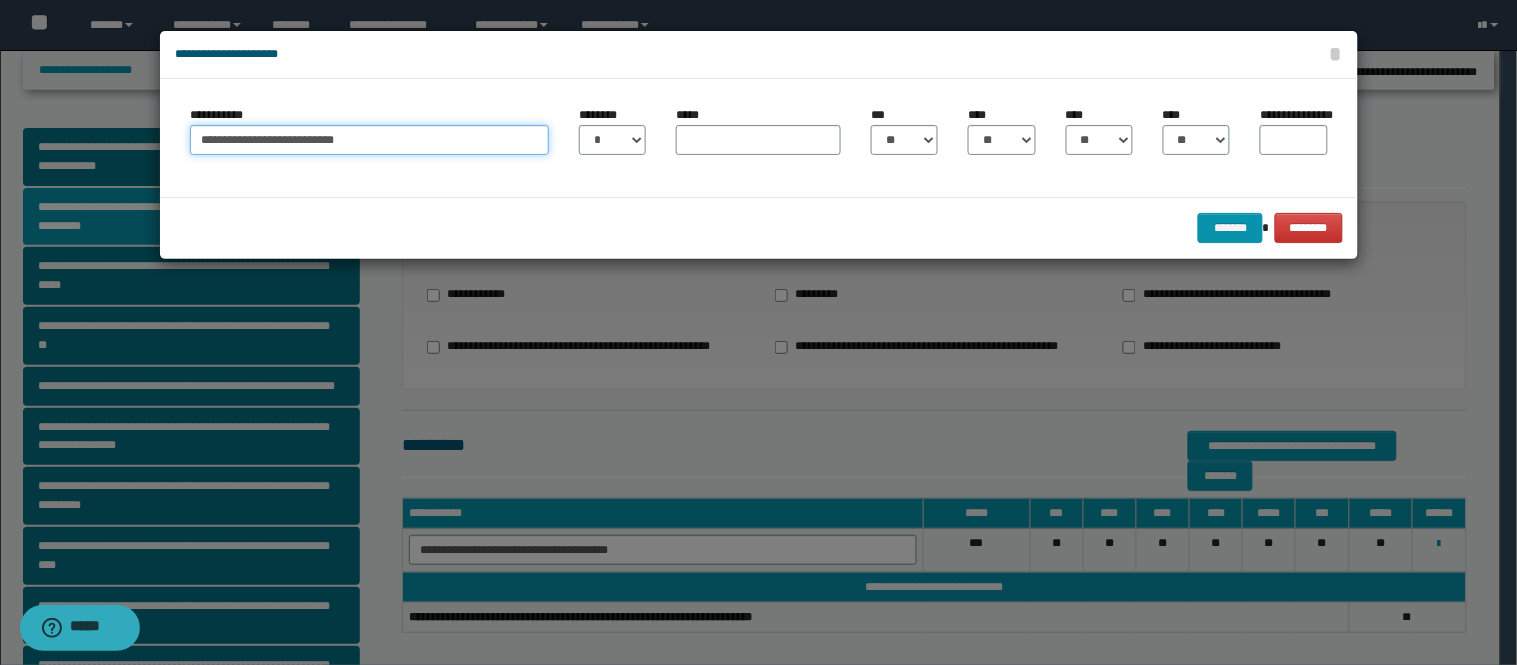 click on "**********" at bounding box center (369, 140) 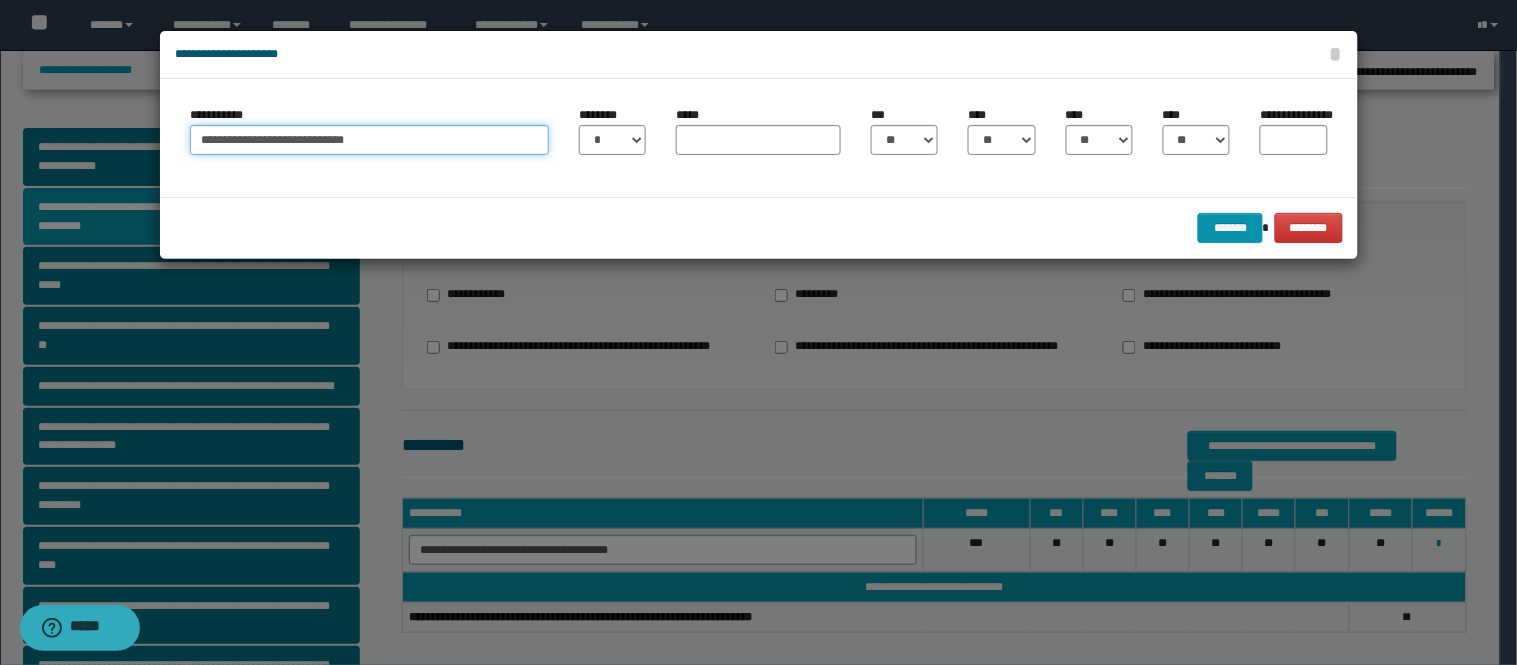 type on "**********" 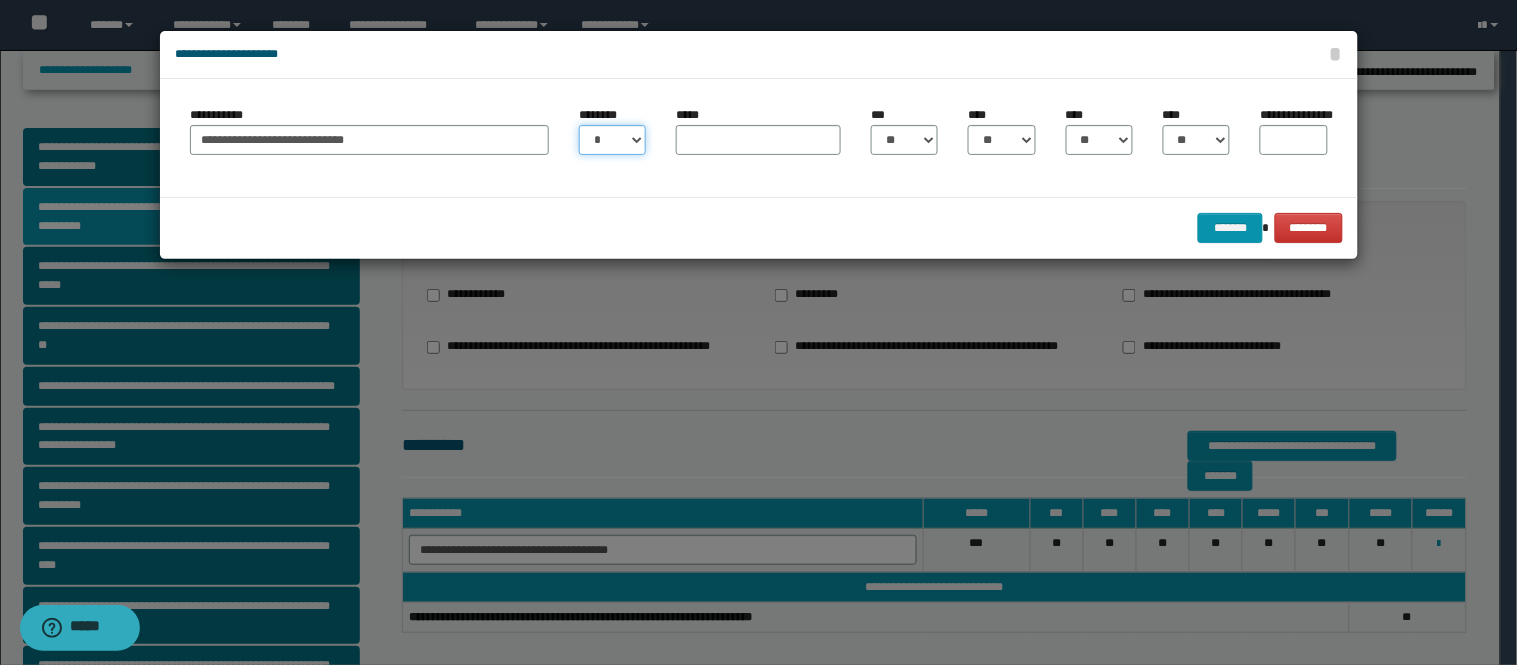 click on "*
*
*
*
*
*
*
*
*
**
**
**
**
**
**" at bounding box center (612, 140) 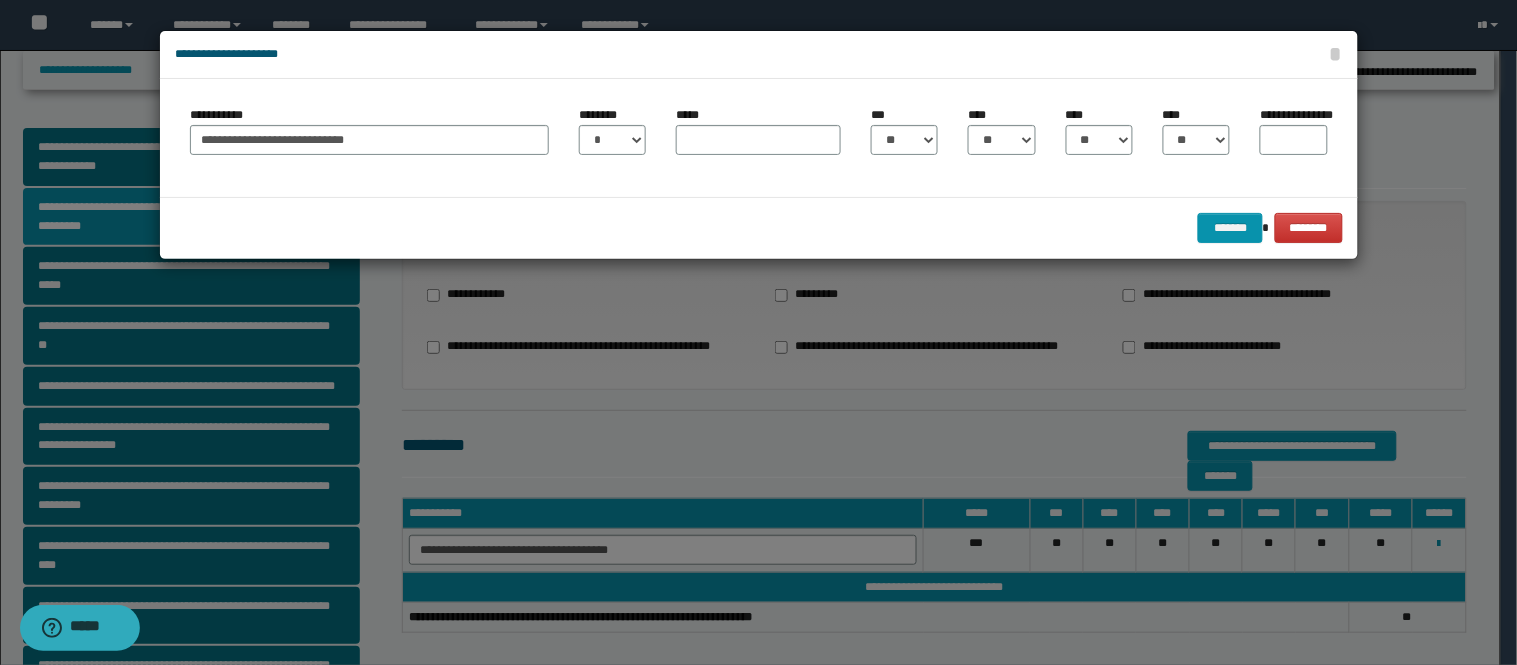 click on "**********" at bounding box center [759, 138] 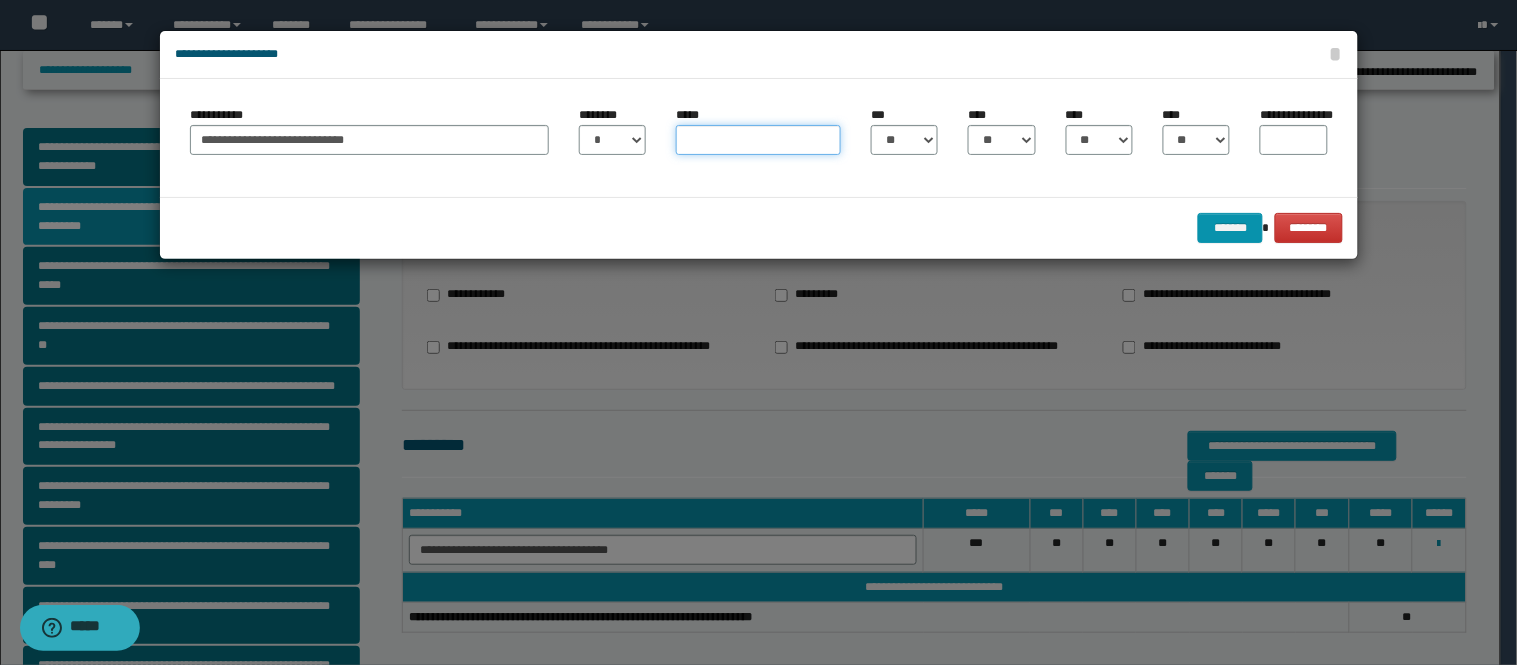 click on "*****" at bounding box center (758, 140) 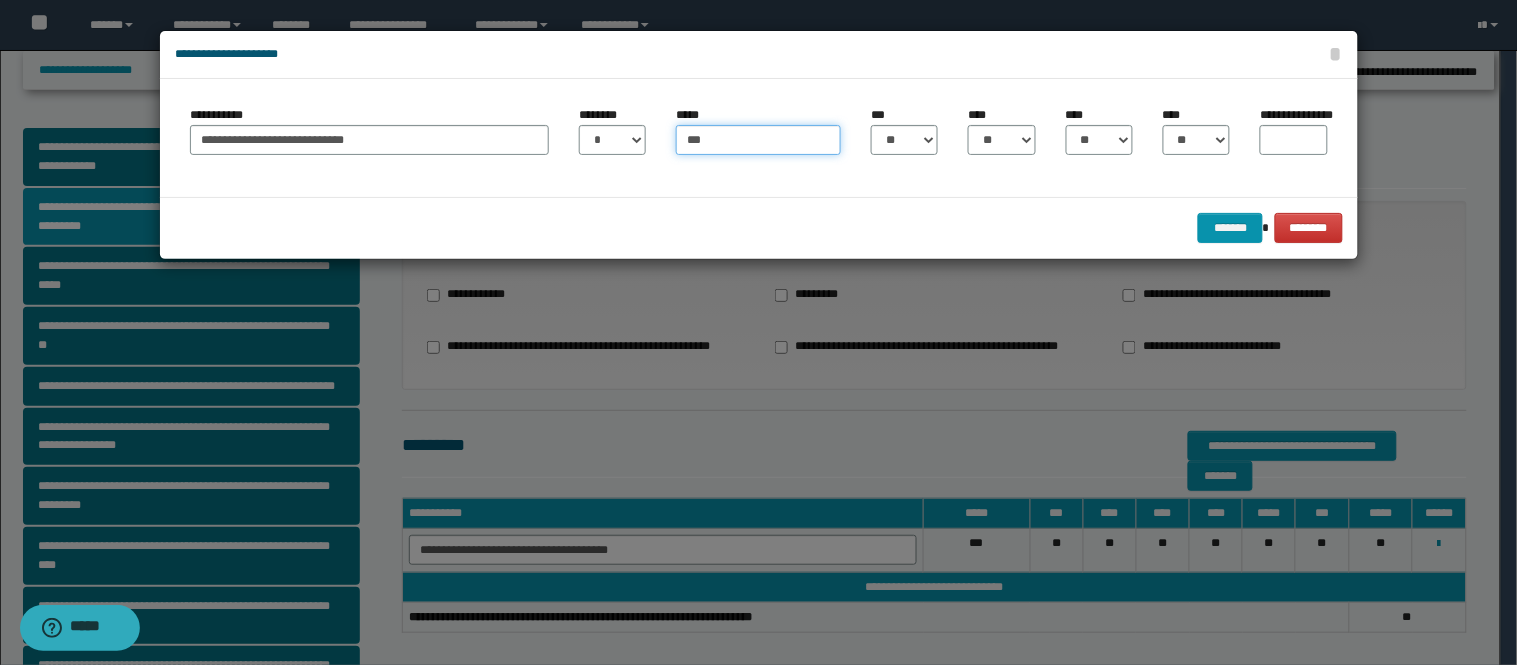 type on "***" 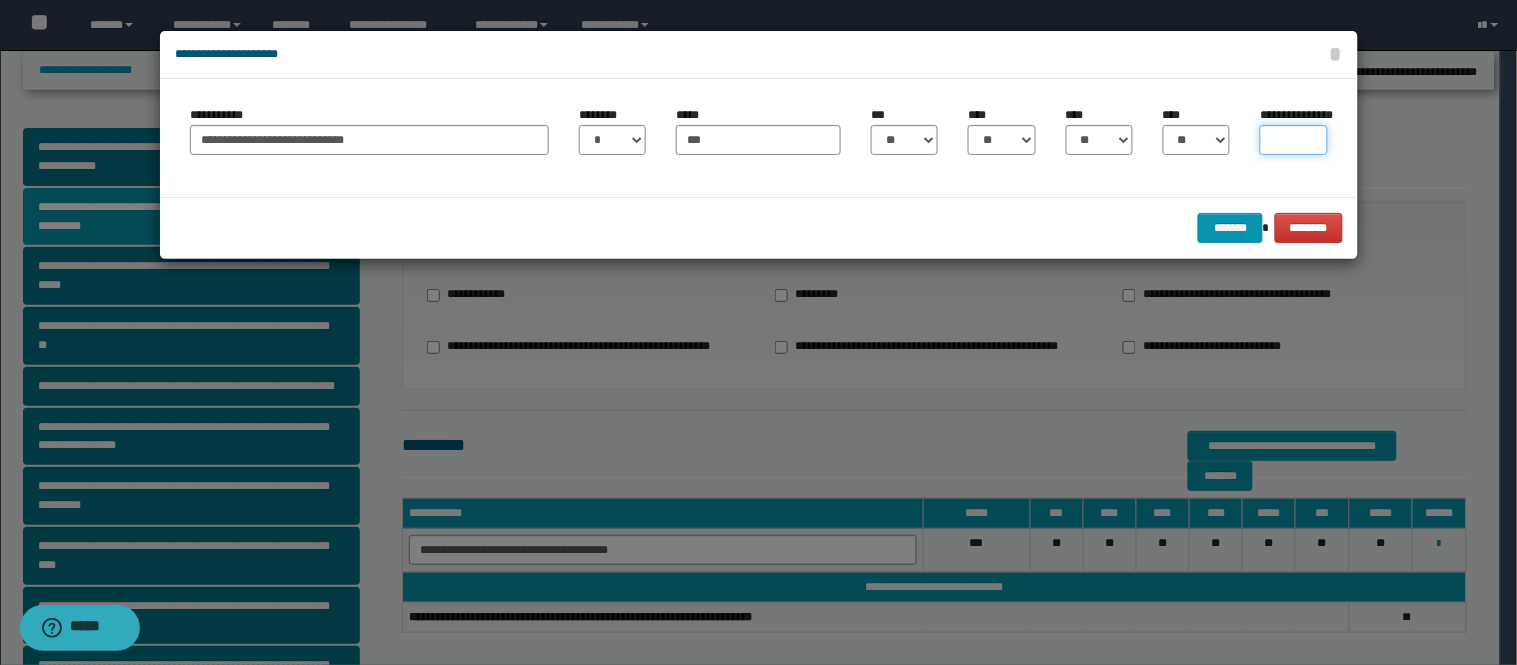 click on "**********" at bounding box center (1293, 140) 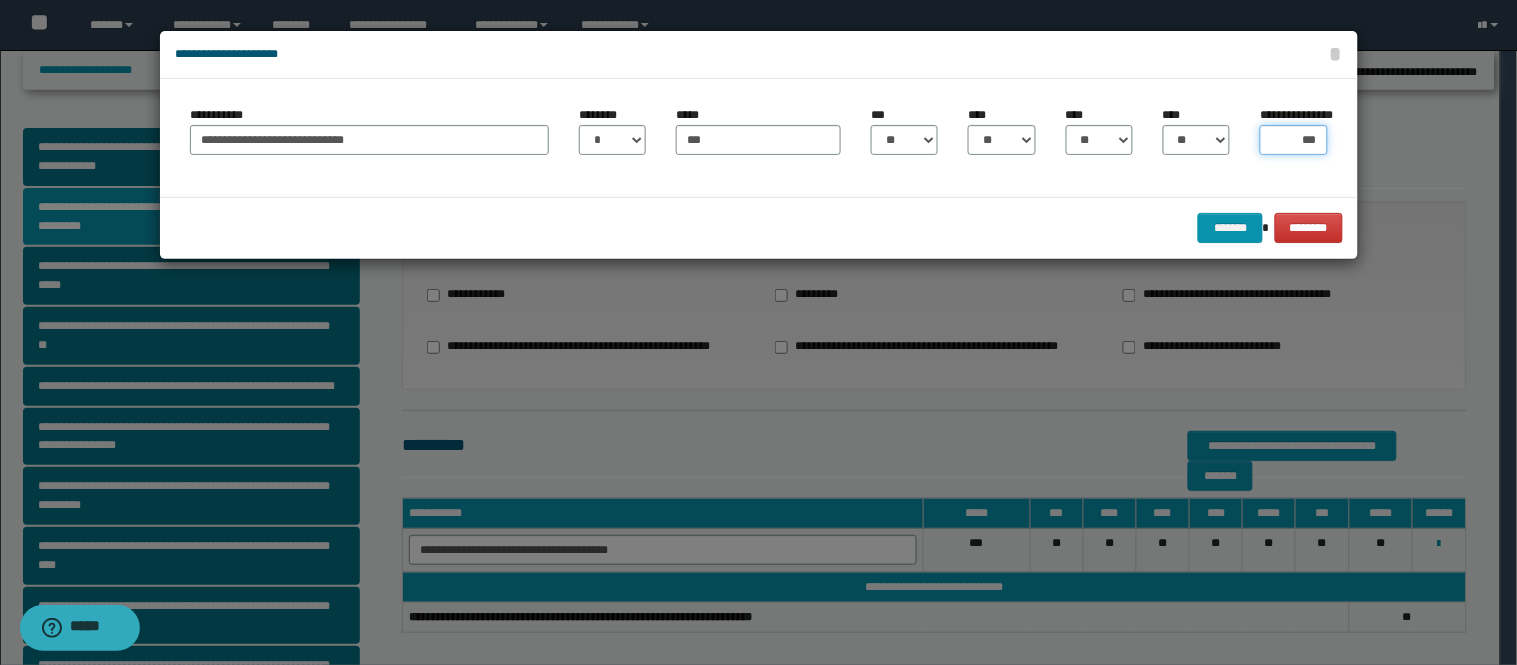 type on "****" 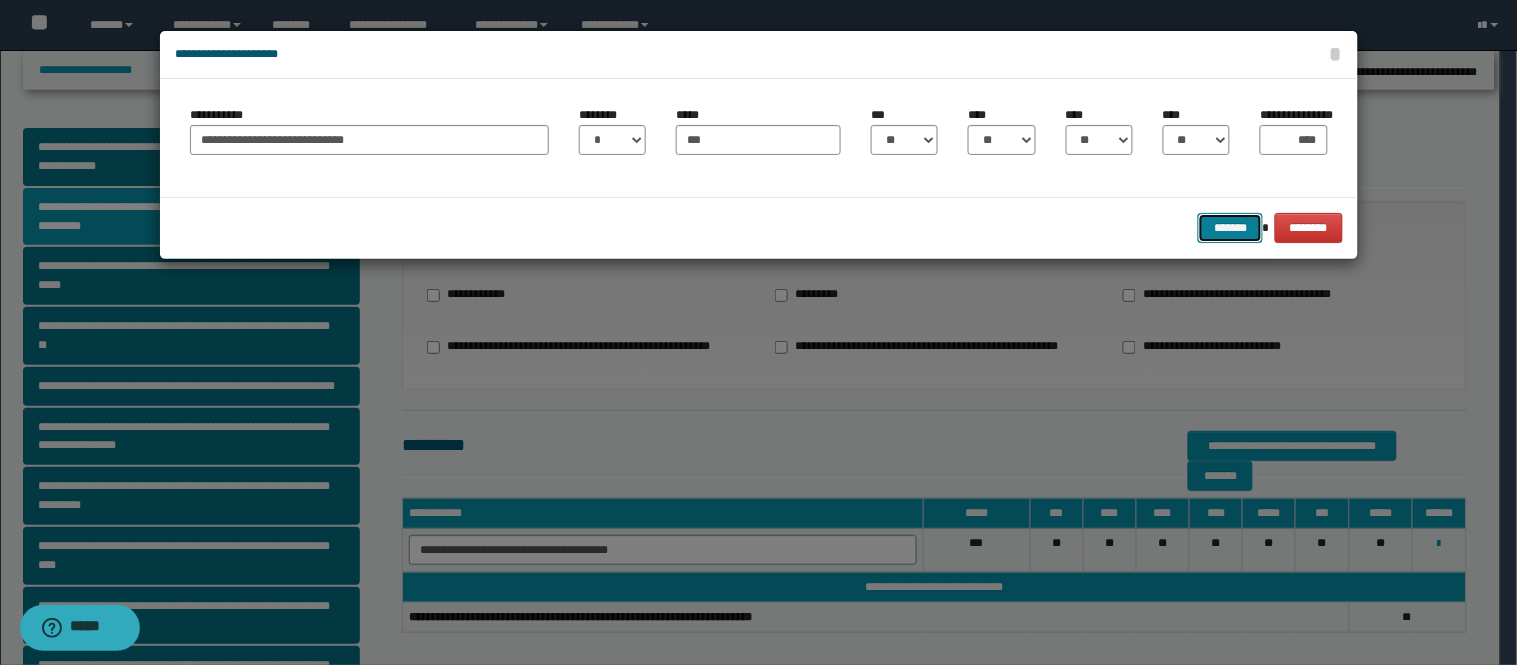 click on "*******" at bounding box center [1230, 228] 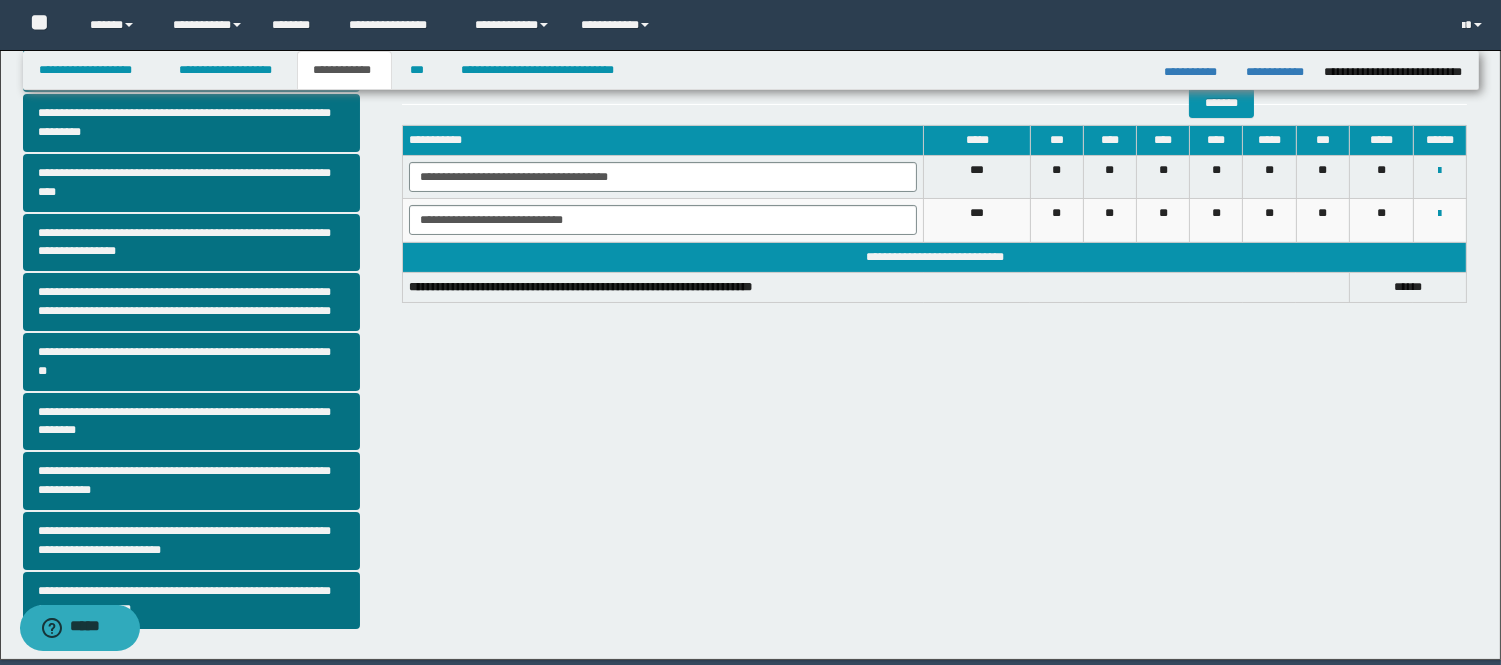 scroll, scrollTop: 334, scrollLeft: 0, axis: vertical 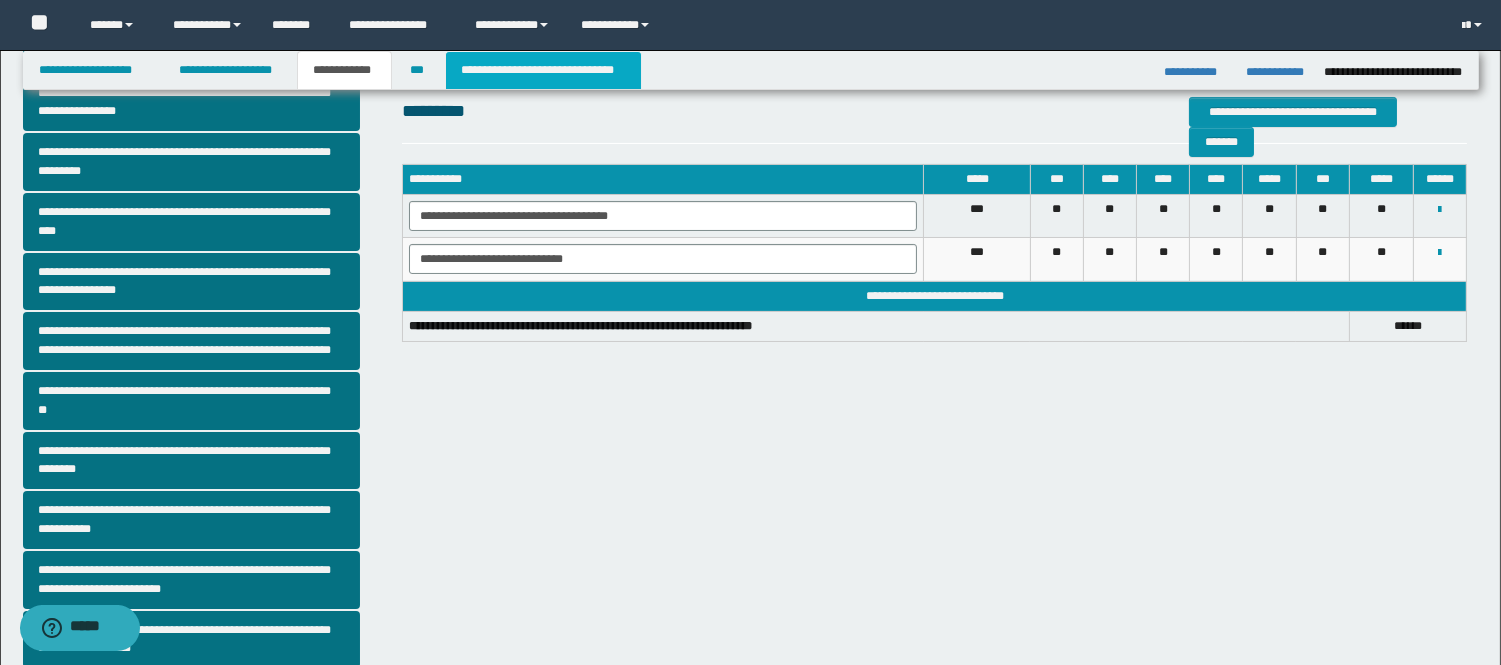 click on "**********" at bounding box center [543, 70] 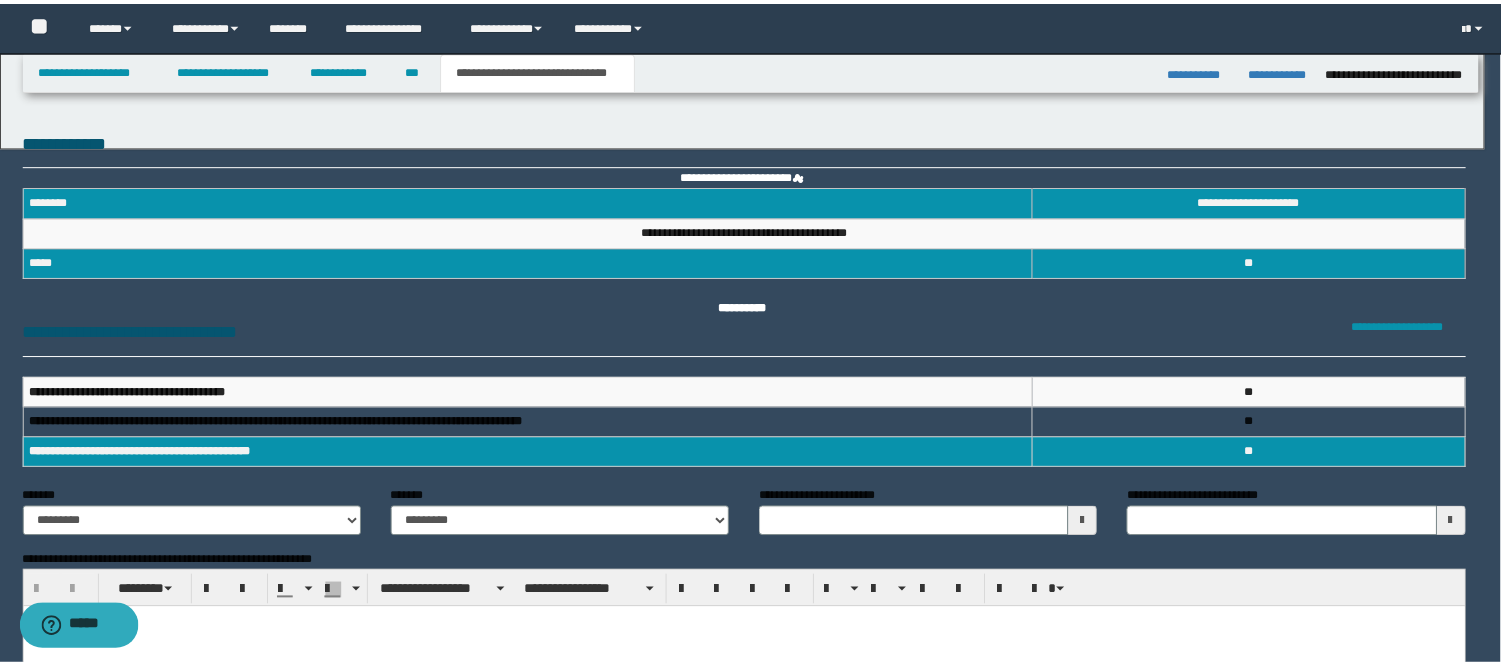 scroll, scrollTop: 0, scrollLeft: 0, axis: both 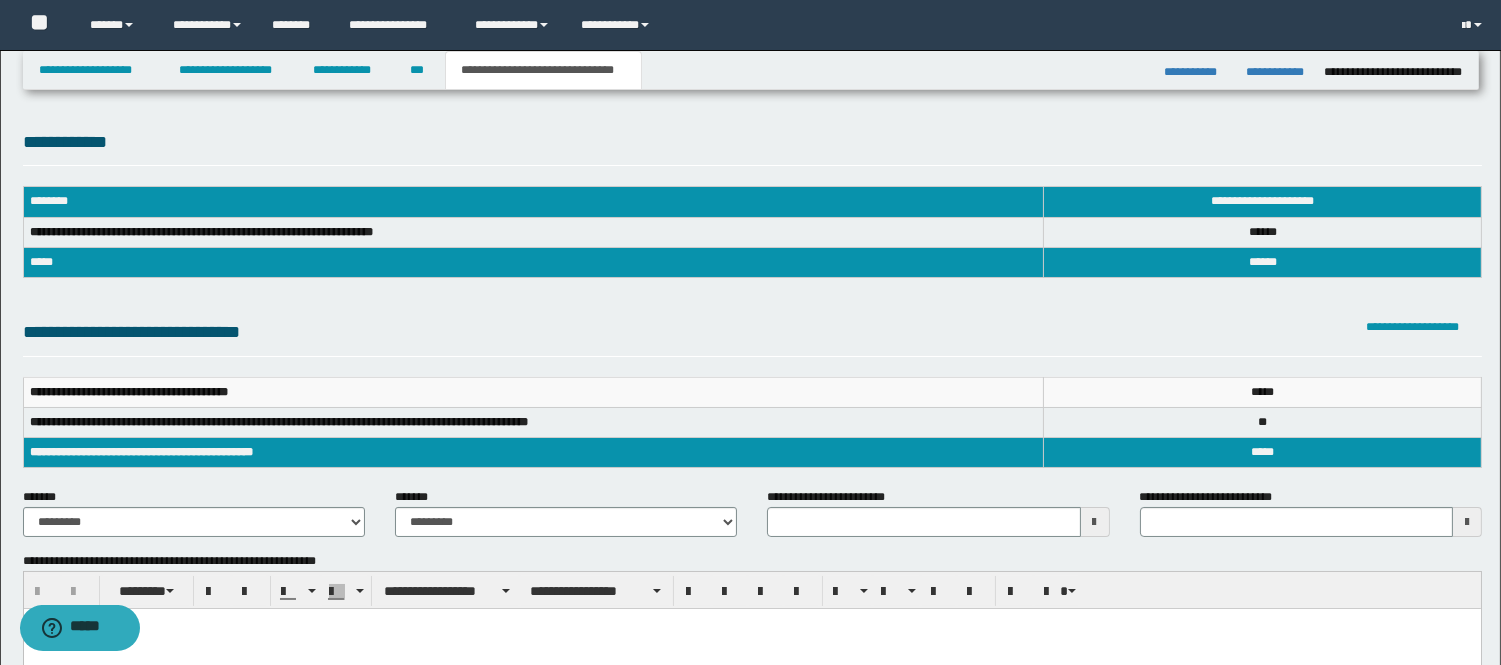 type 